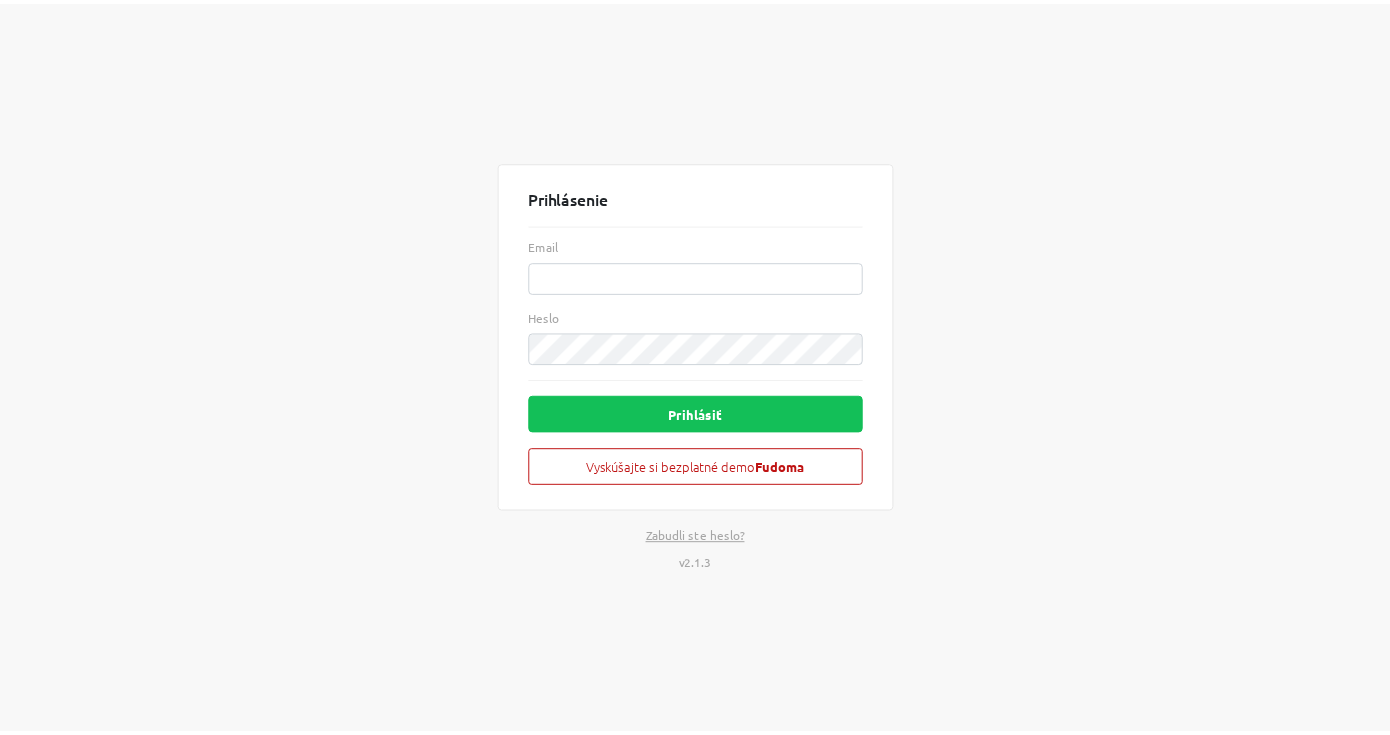 scroll, scrollTop: 0, scrollLeft: 0, axis: both 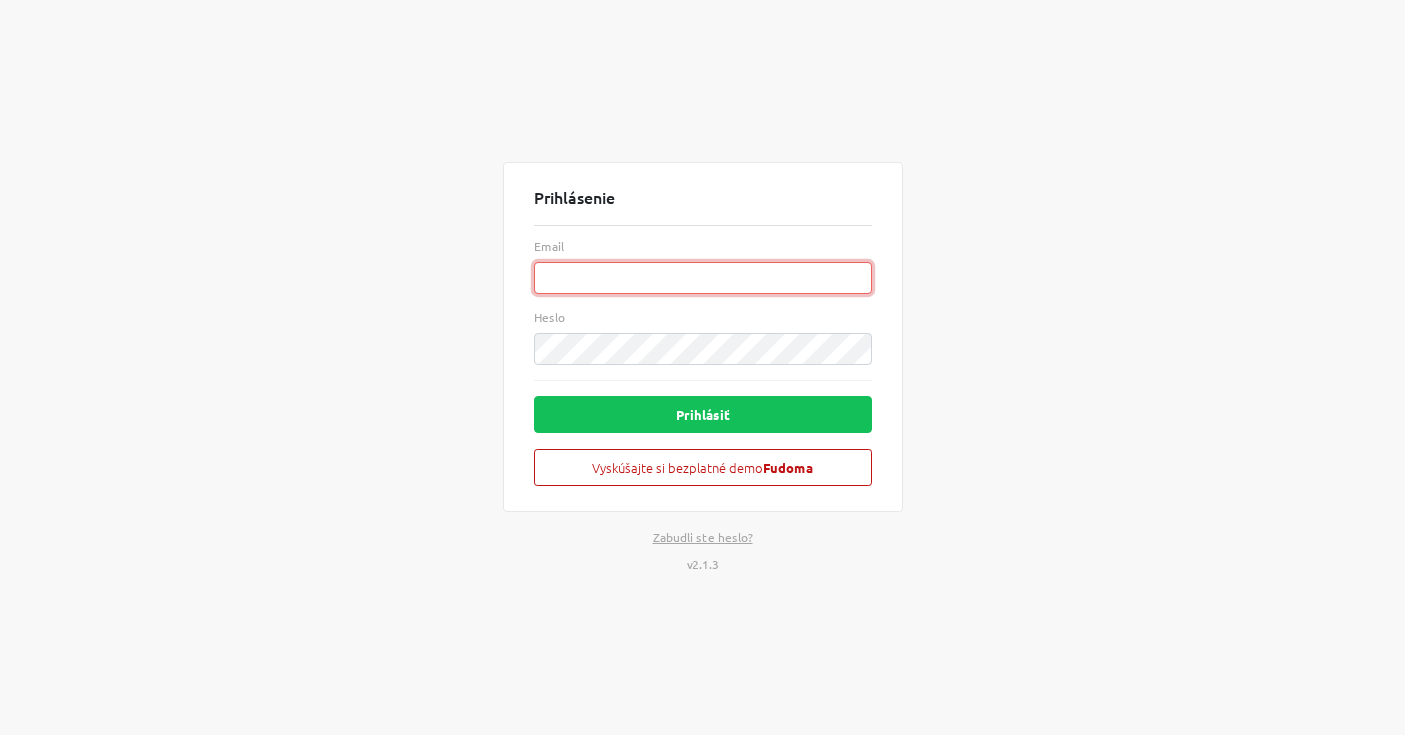 type on "furri.photo@[EMAIL]" 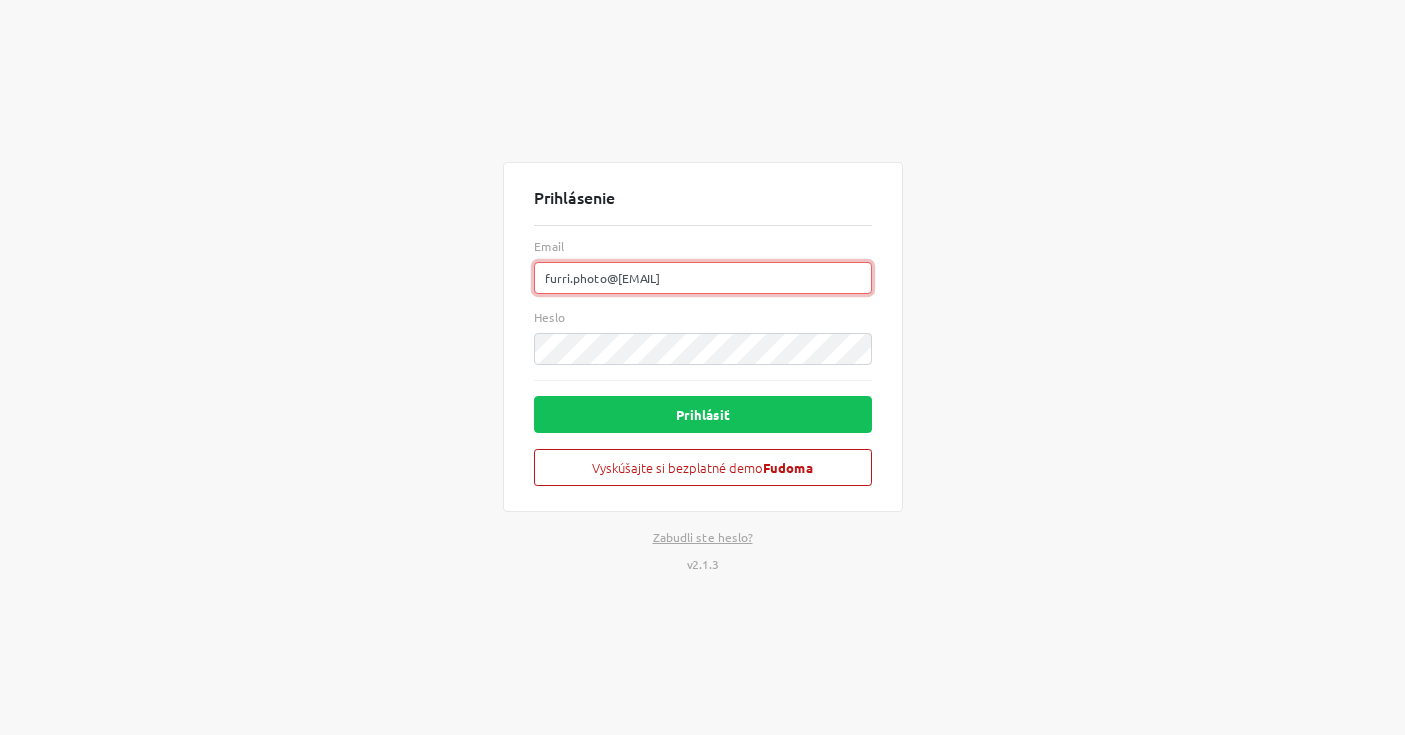 click on "furri.photo@[EMAIL]" at bounding box center [703, 278] 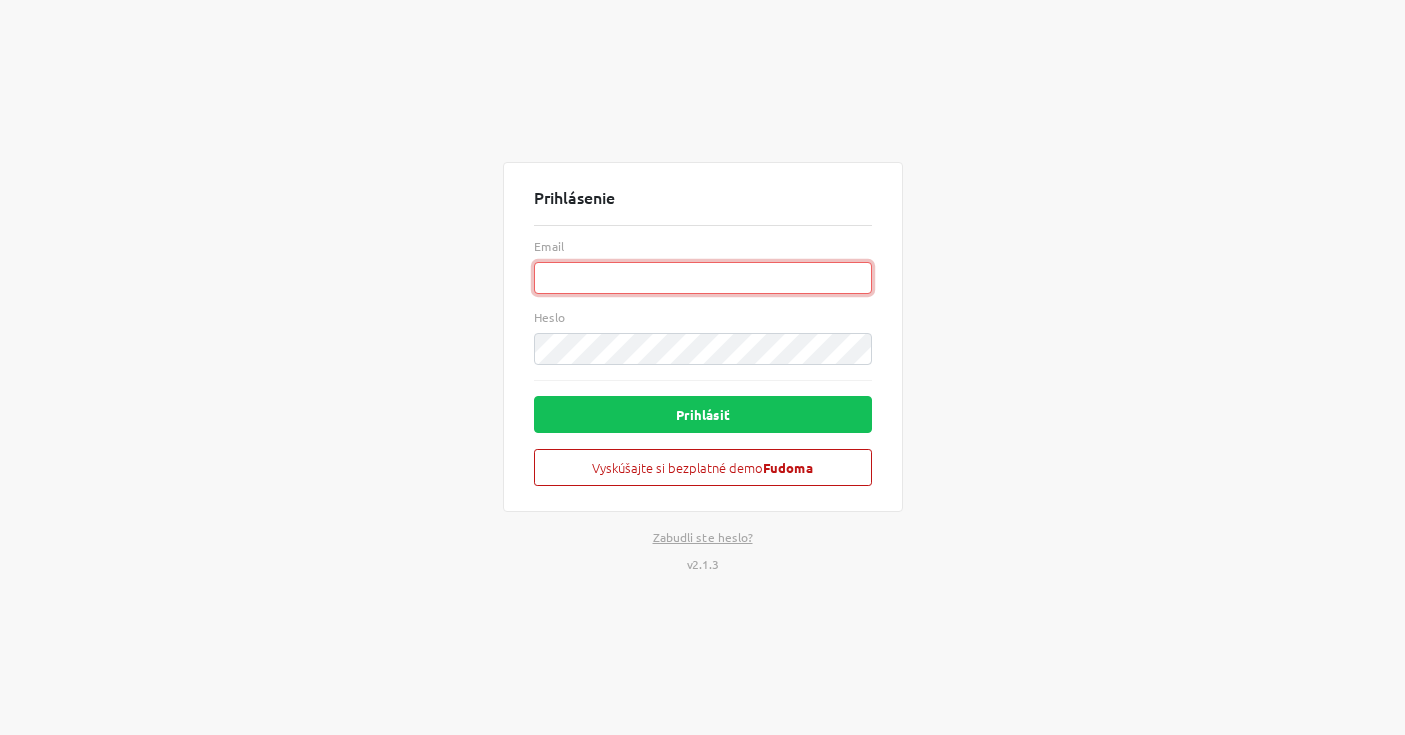 click on "Email" at bounding box center (703, 278) 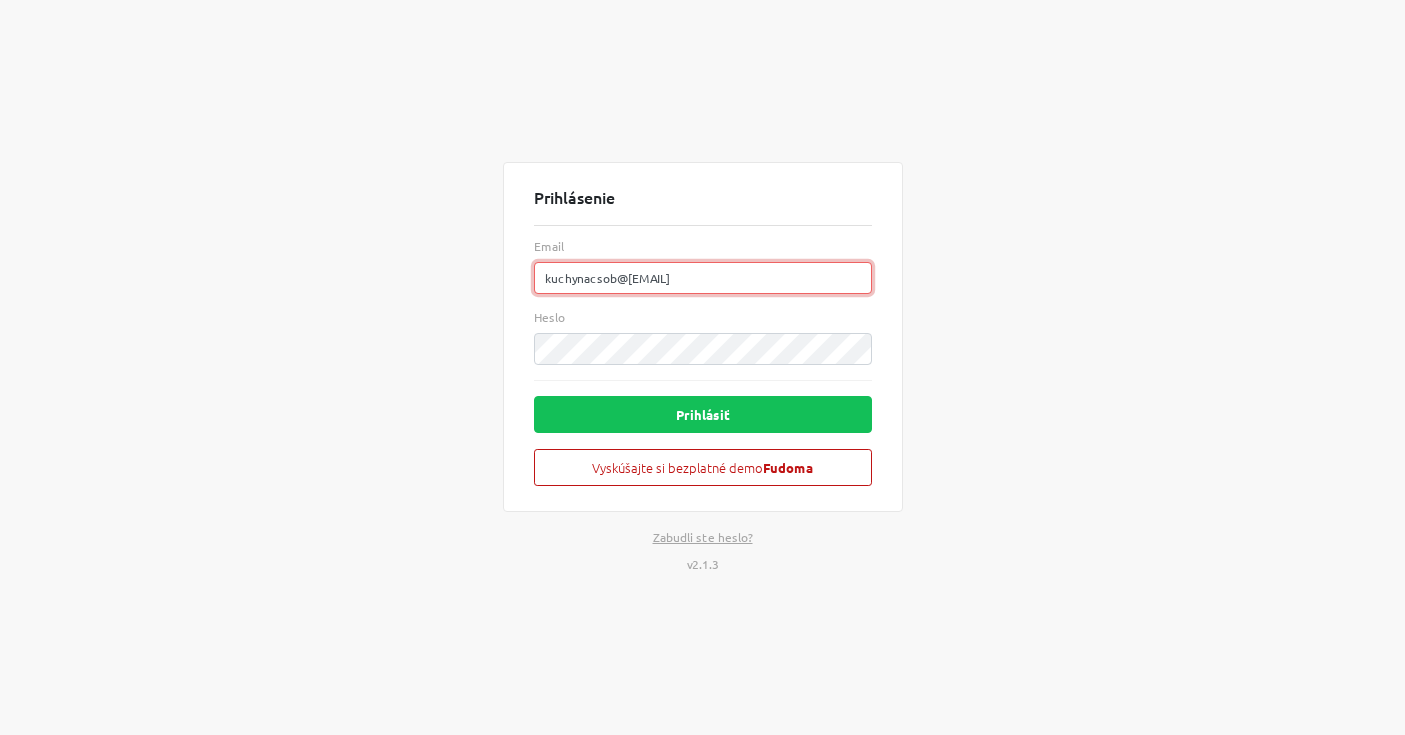 type on "kuchynacsob@[EMAIL]" 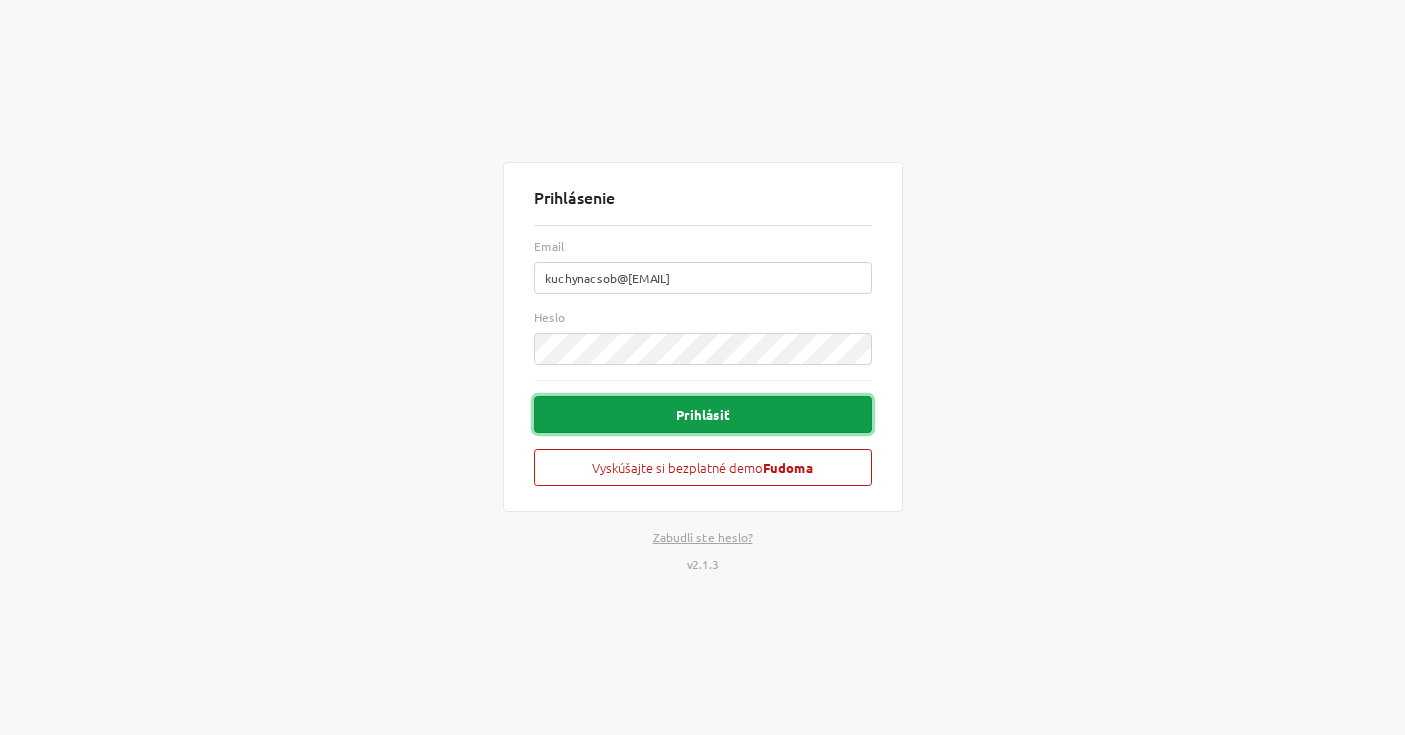 click on "Prihlásiť" at bounding box center [703, 414] 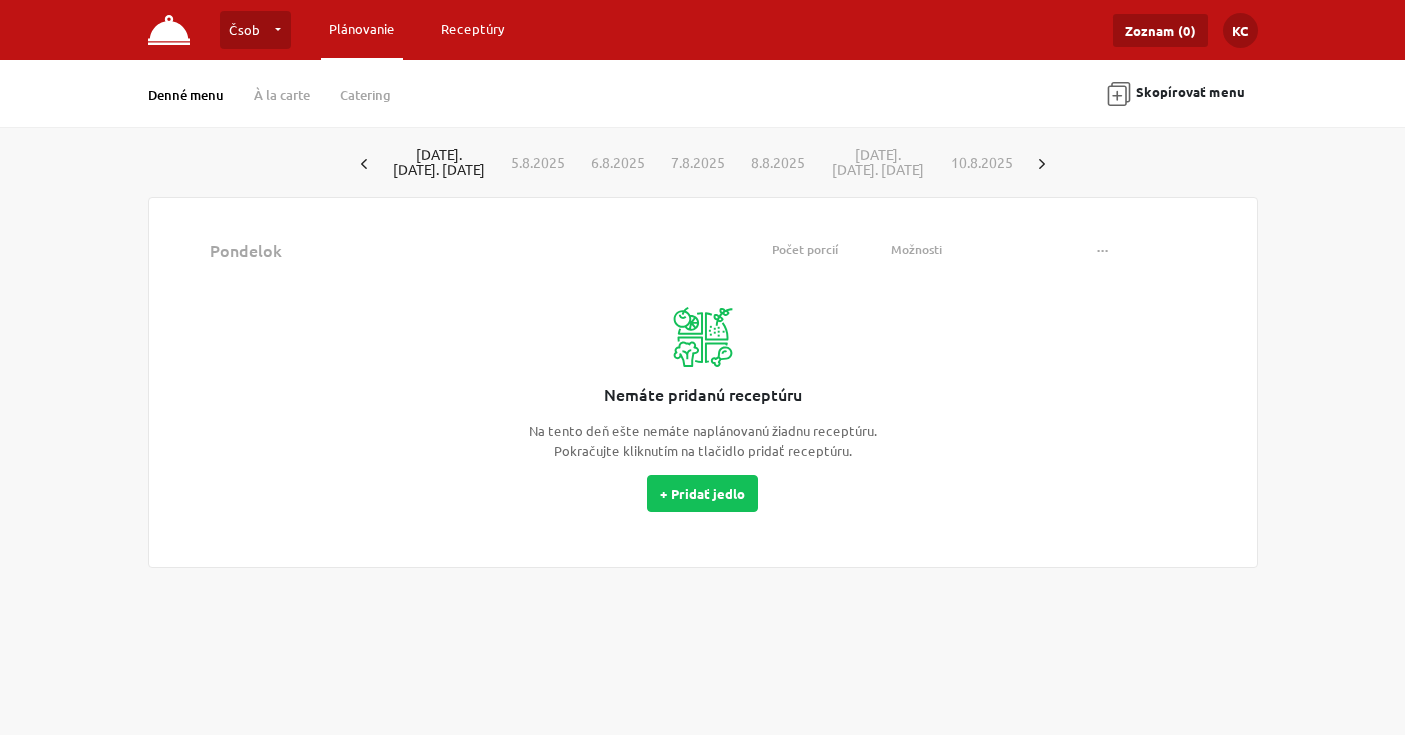 click on "Receptúry" at bounding box center (473, 29) 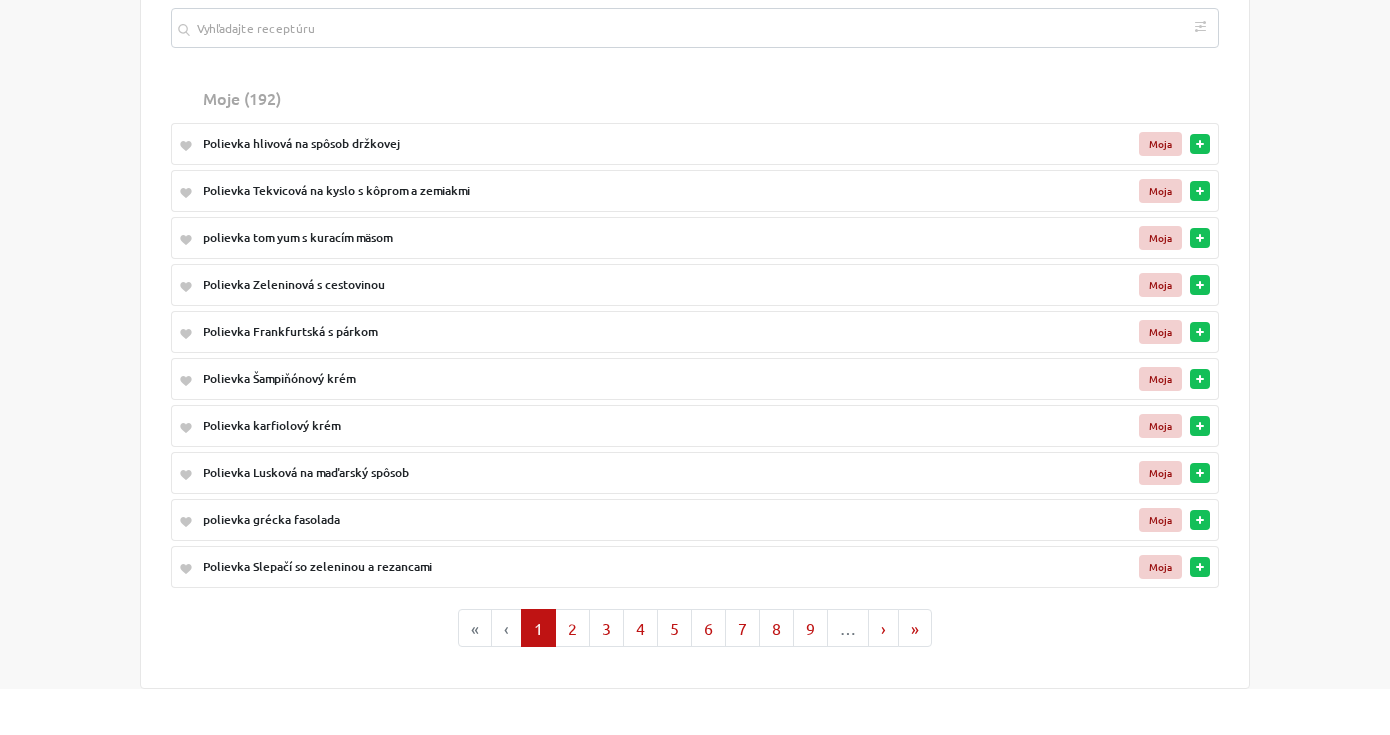 scroll, scrollTop: 180, scrollLeft: 0, axis: vertical 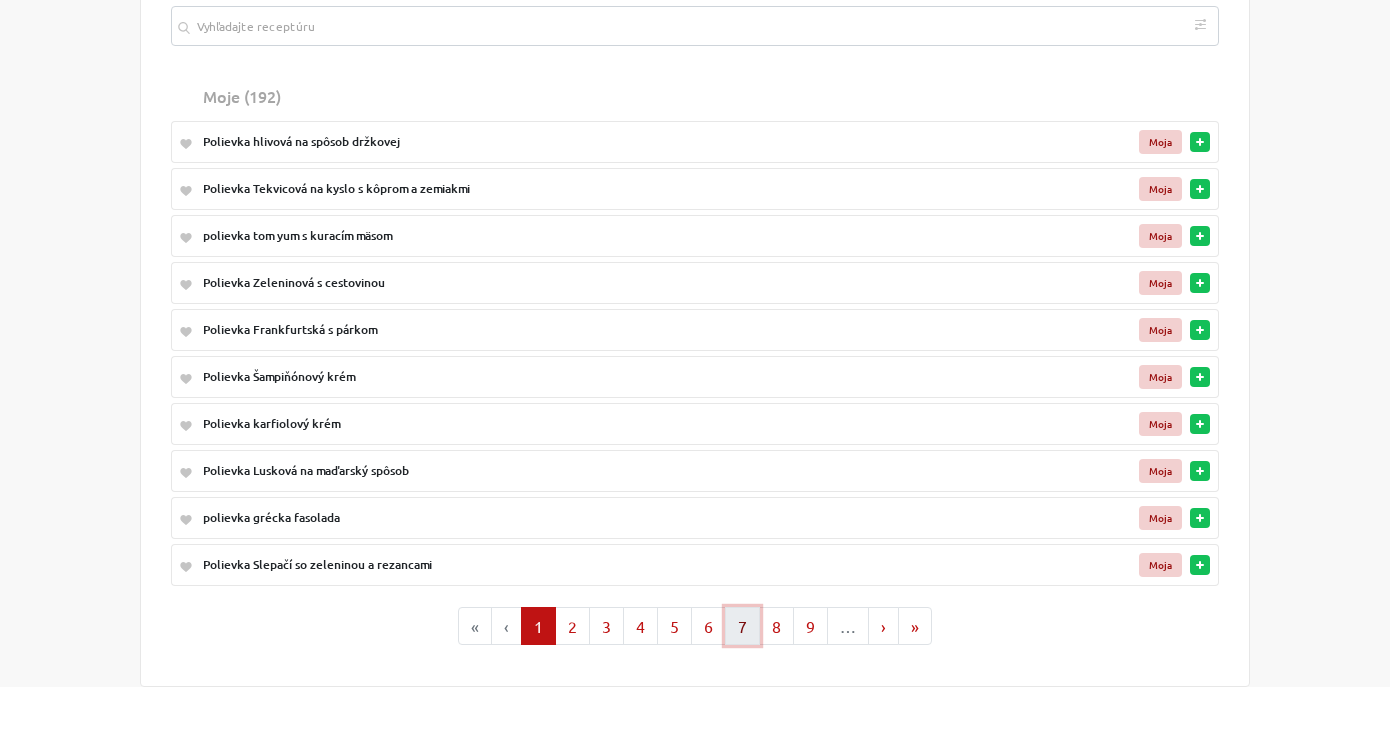 click on "7" at bounding box center (742, 626) 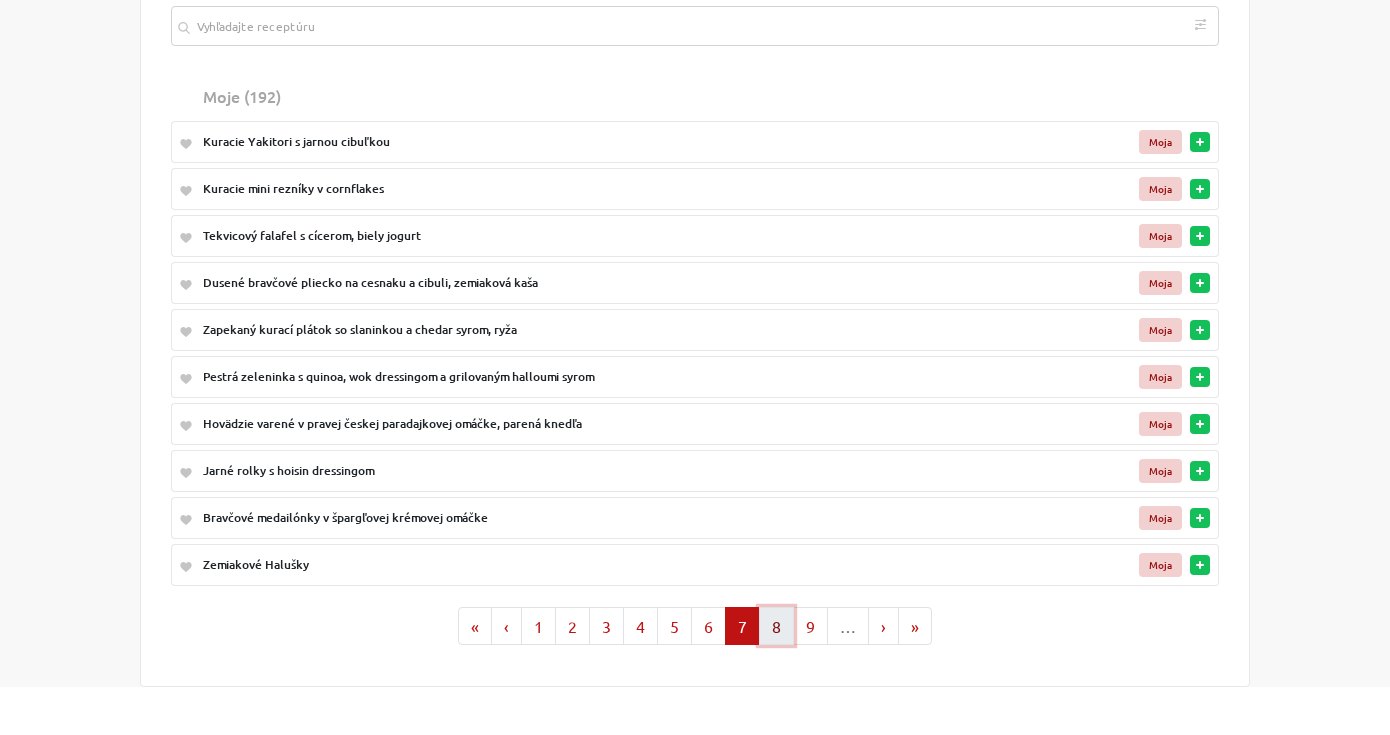 click on "8" at bounding box center [776, 626] 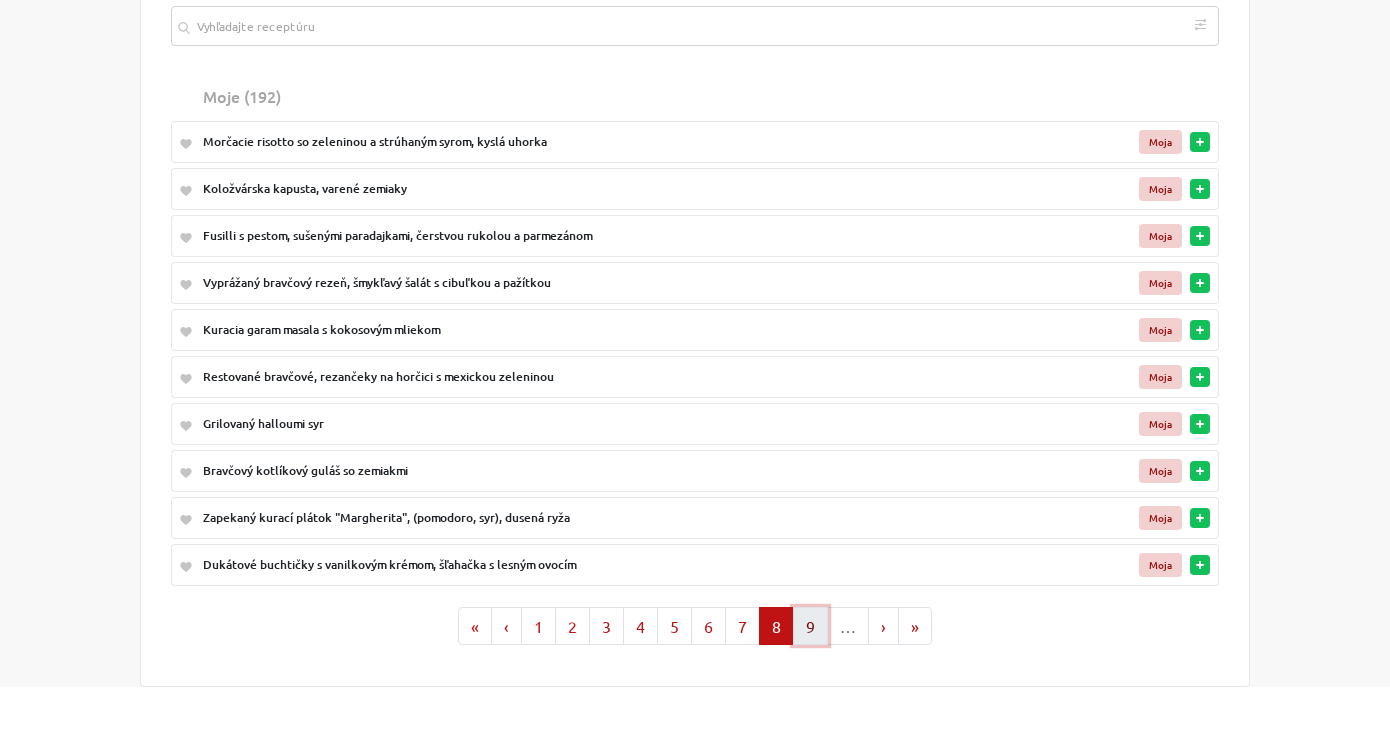 click on "9" at bounding box center [810, 626] 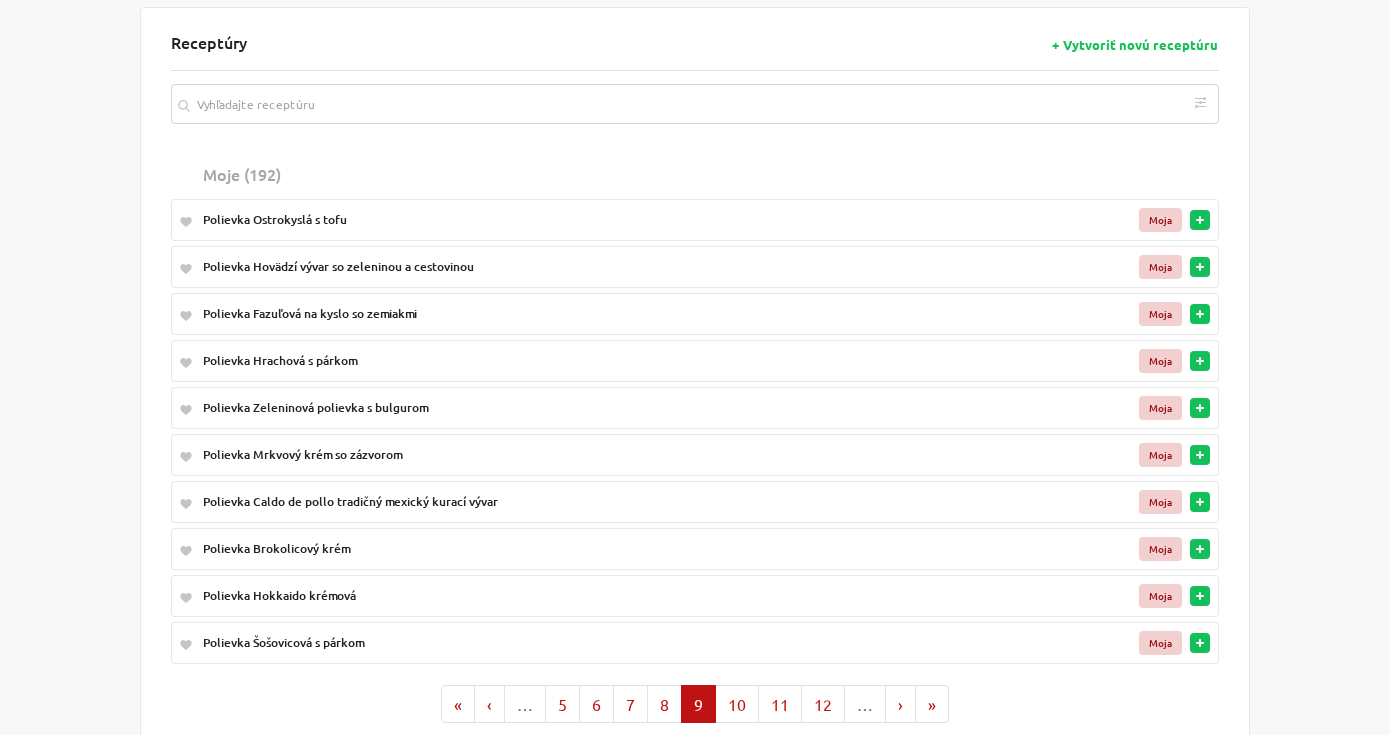 scroll, scrollTop: 0, scrollLeft: 0, axis: both 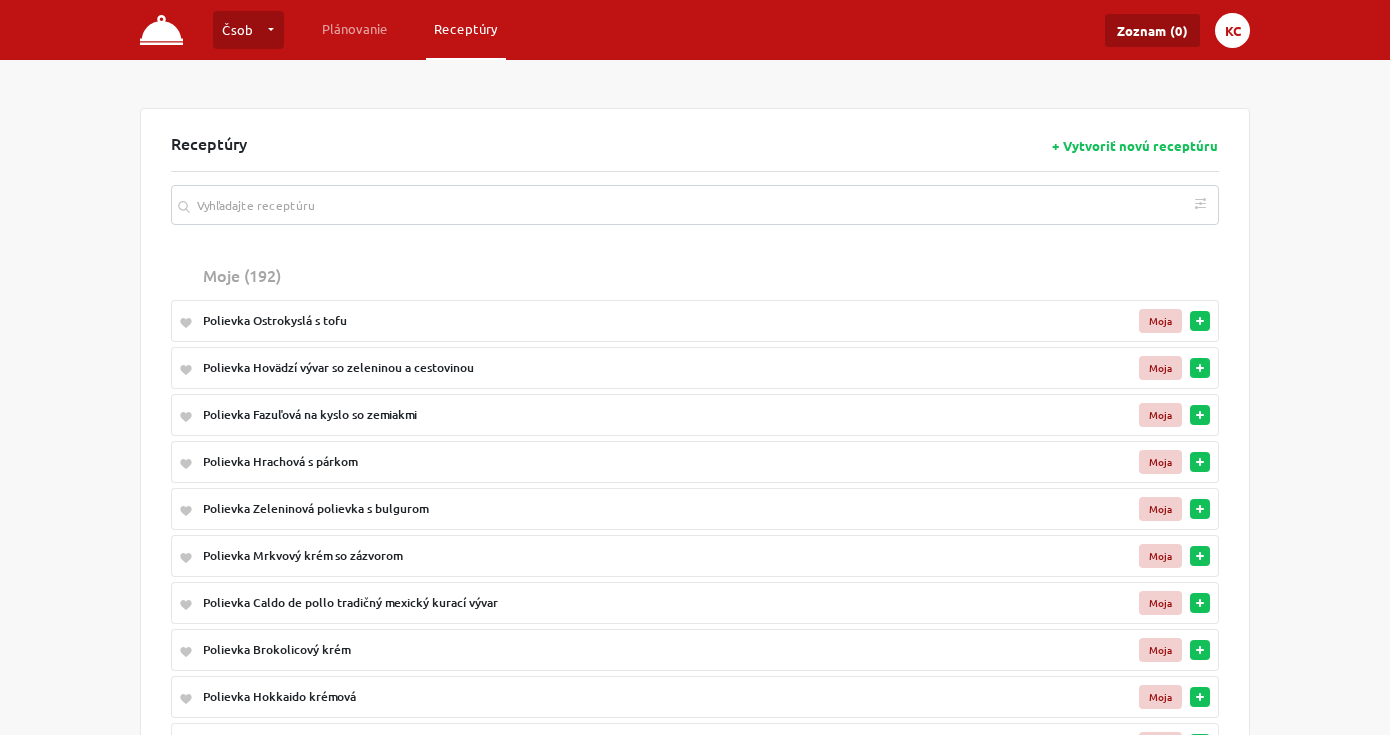 click on "KC" at bounding box center (1232, 30) 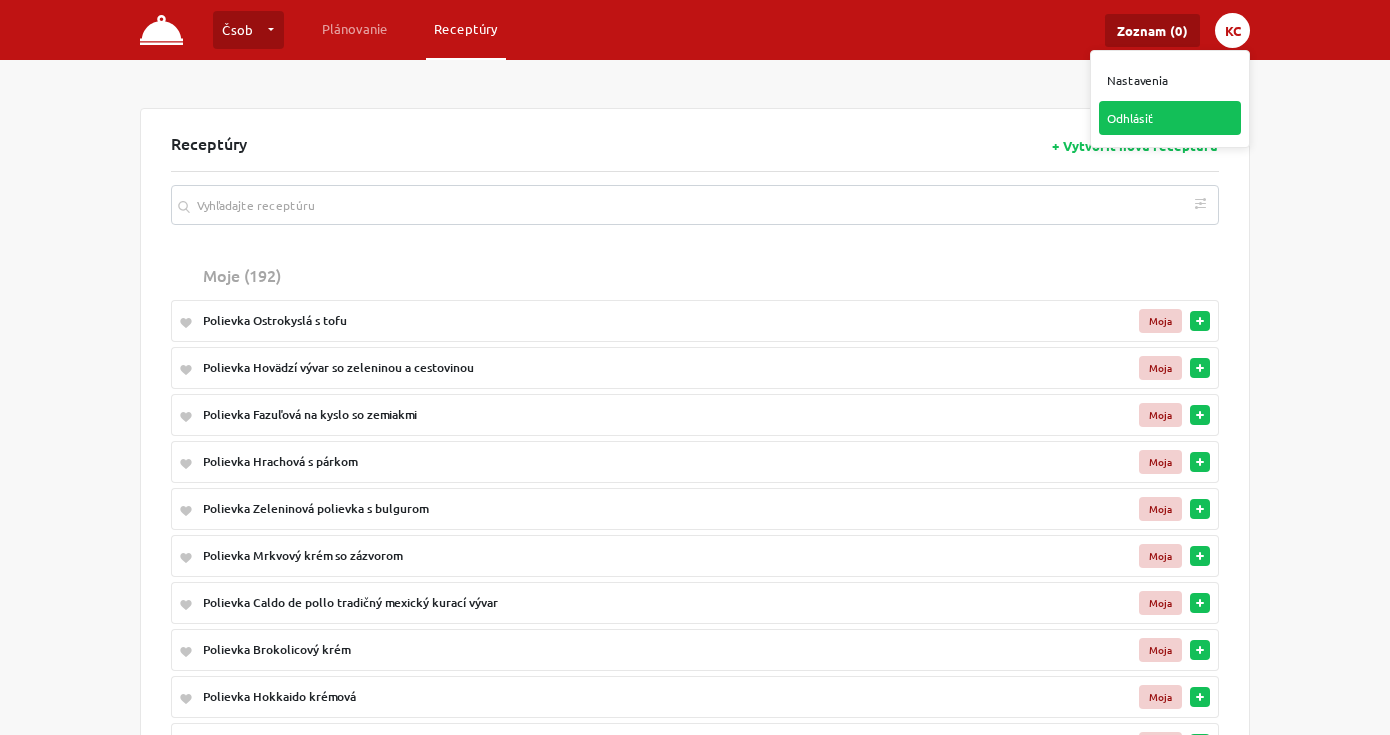 click on "Odhlásiť" at bounding box center (1170, 118) 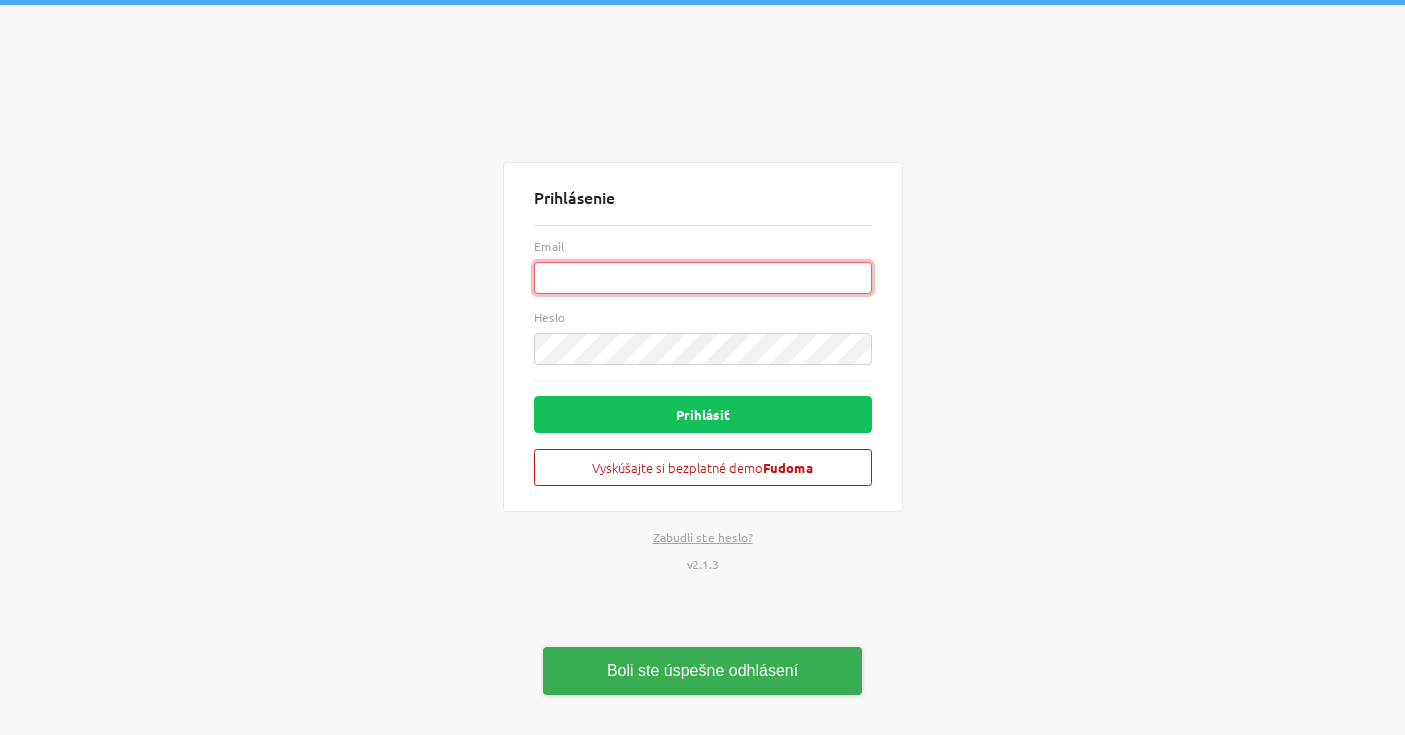 type on "kuchynacsob@[EMAIL]" 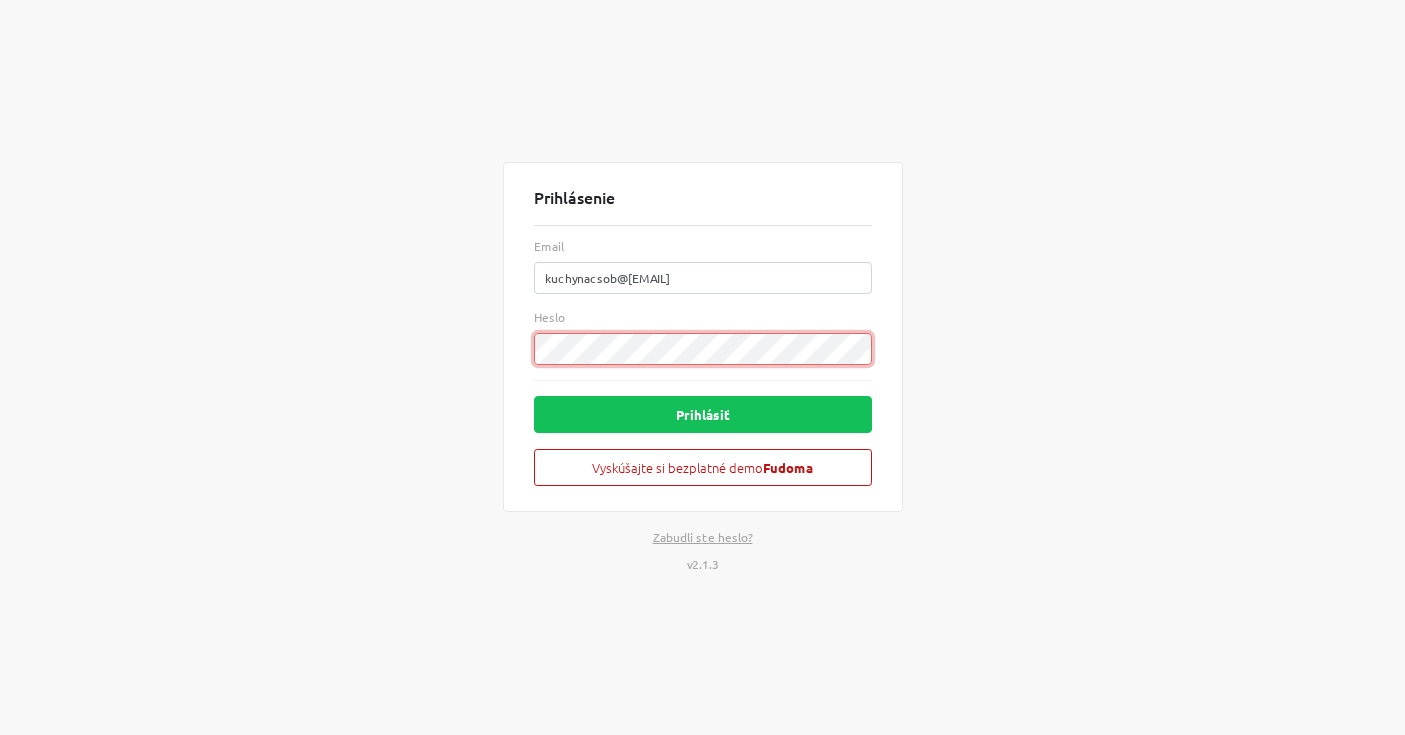 click on "Prihlásenie Email kuchynacsob@[EMAIL] Heslo Prihlásiť Vyskúšajte si bezplatné demo Fudoma Zabudli ste heslo? v2.1.3" at bounding box center (703, 367) 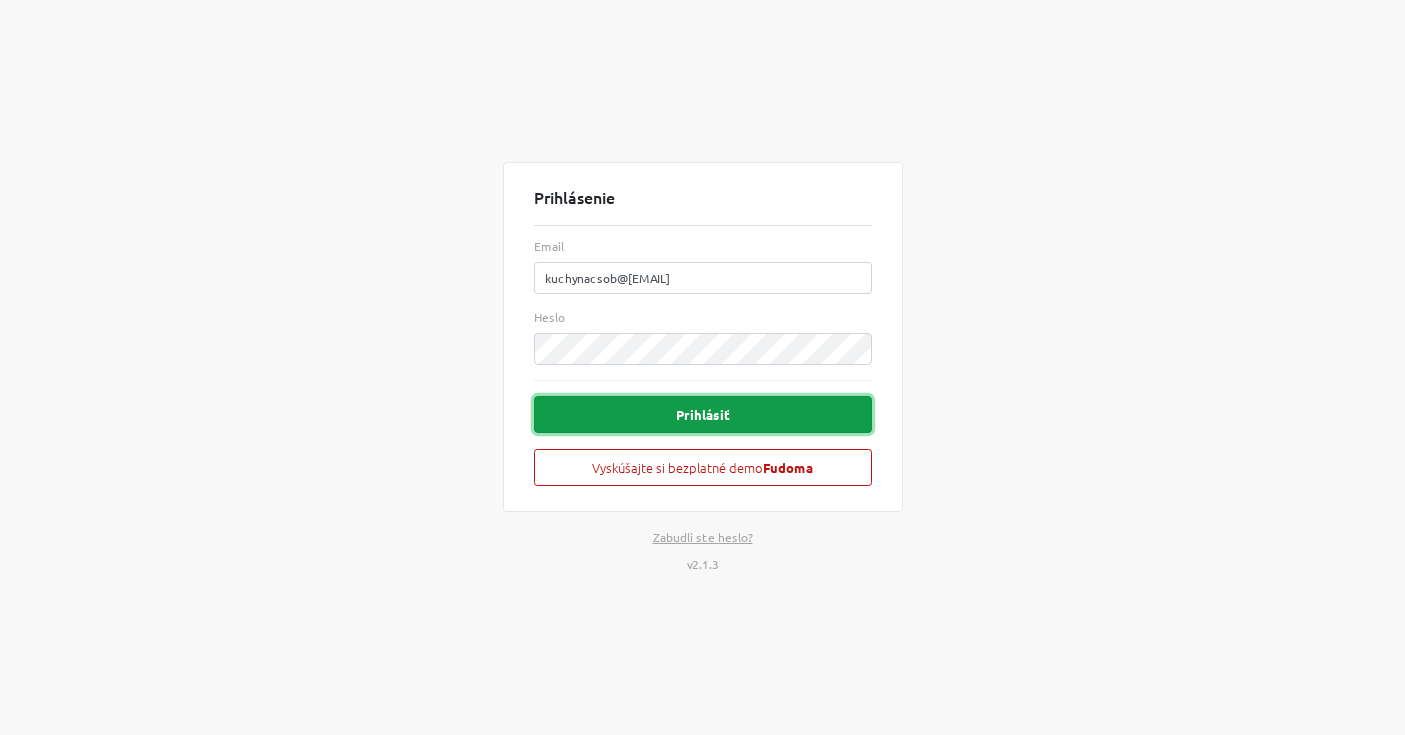 click on "Prihlásiť" at bounding box center (703, 414) 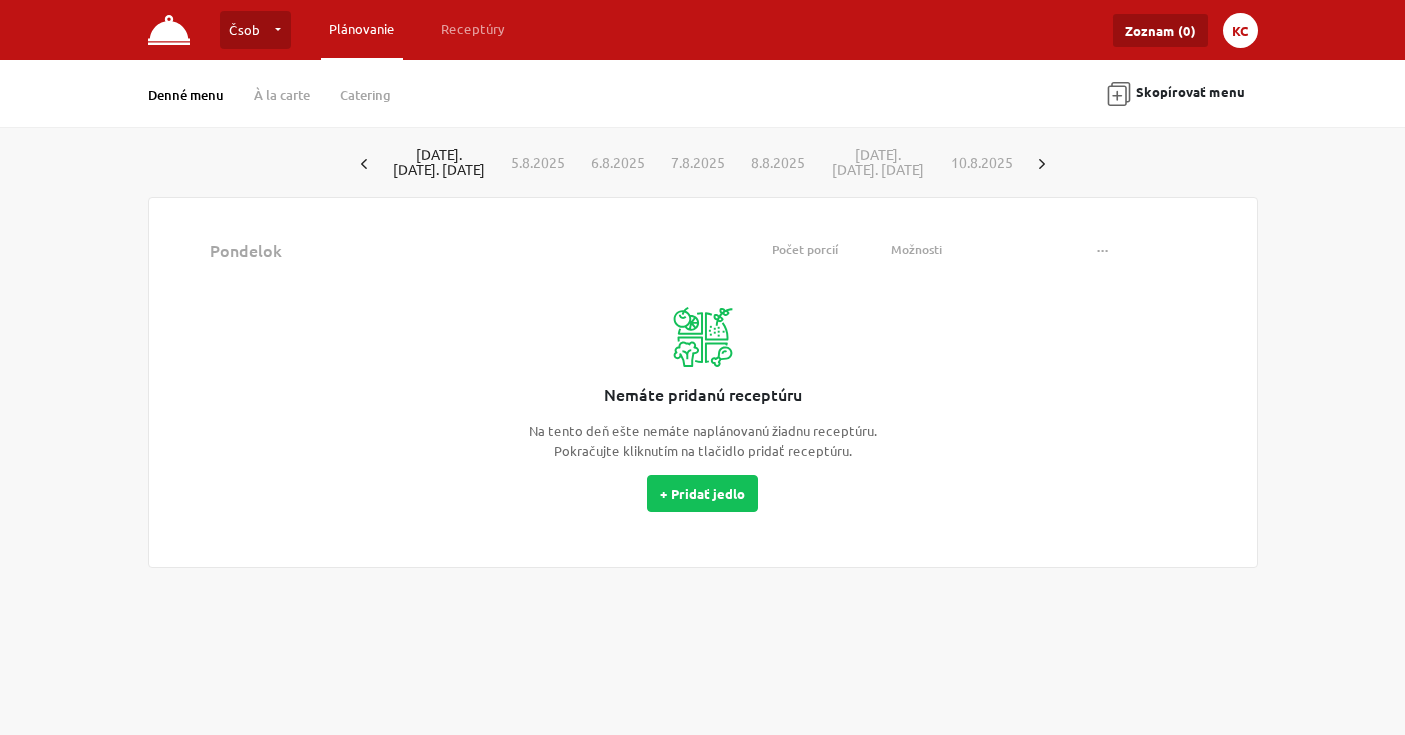 click on "KC" at bounding box center [1240, 30] 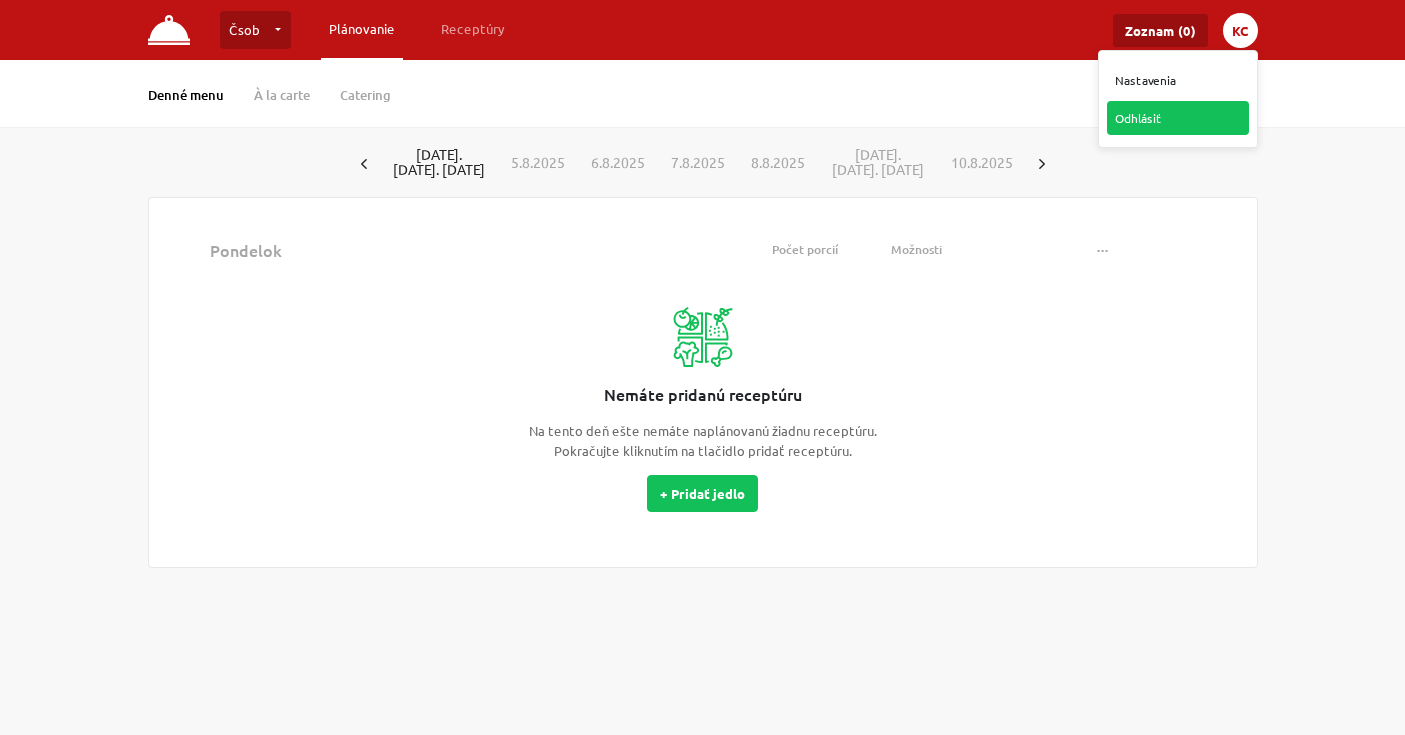 click on "Odhlásiť" at bounding box center (1178, 118) 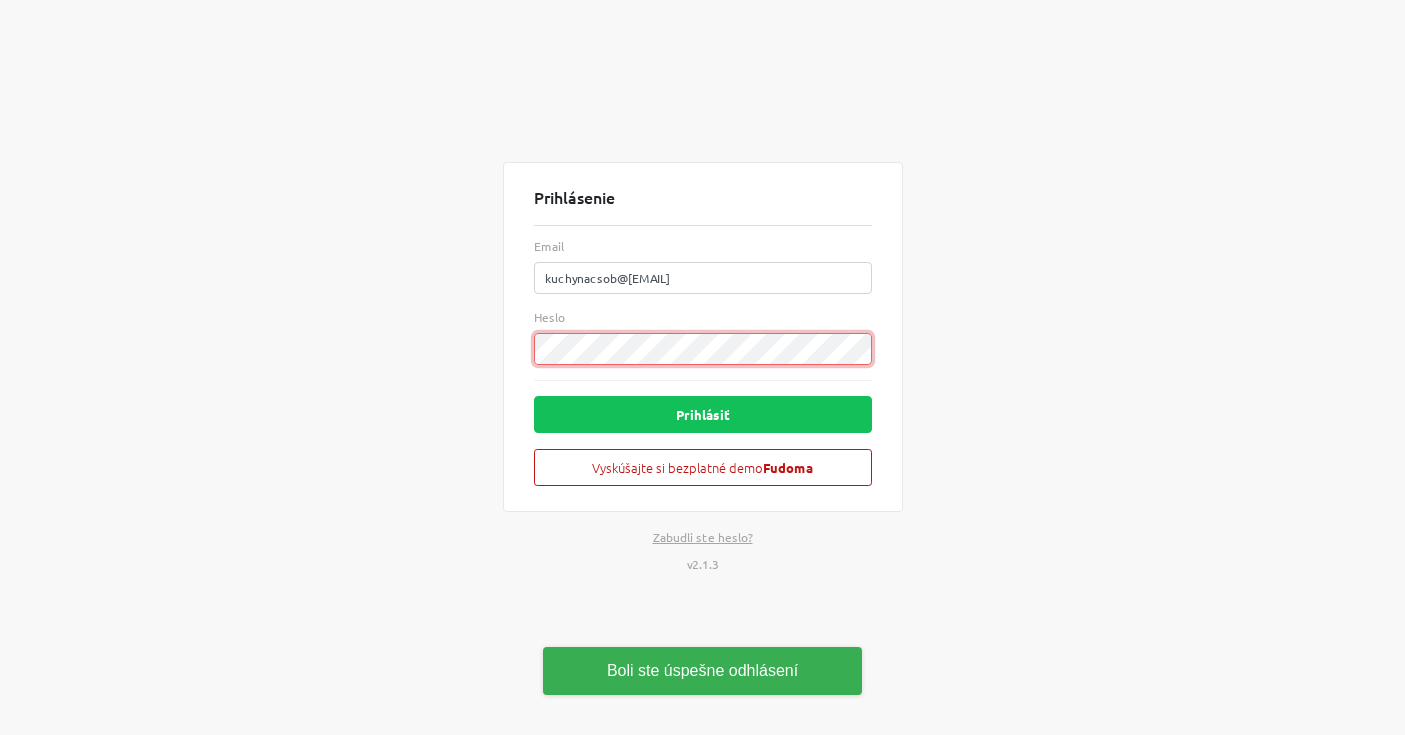 click on "Prihlásenie Email kuchynacsob@[EMAIL] Heslo Prihlásiť Vyskúšajte si bezplatné demo Fudoma Zabudli ste heslo? v2.1.3" at bounding box center [703, 367] 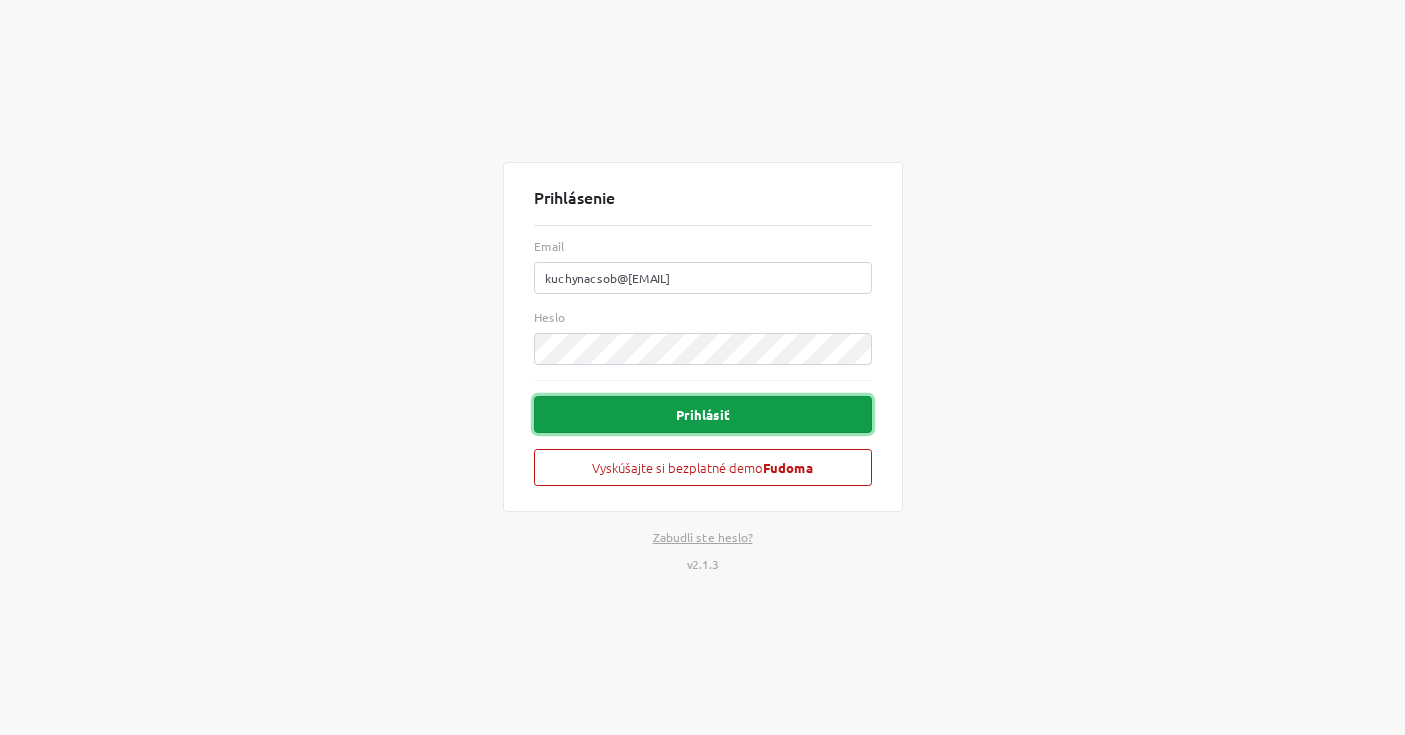 click on "Prihlásiť" at bounding box center (703, 414) 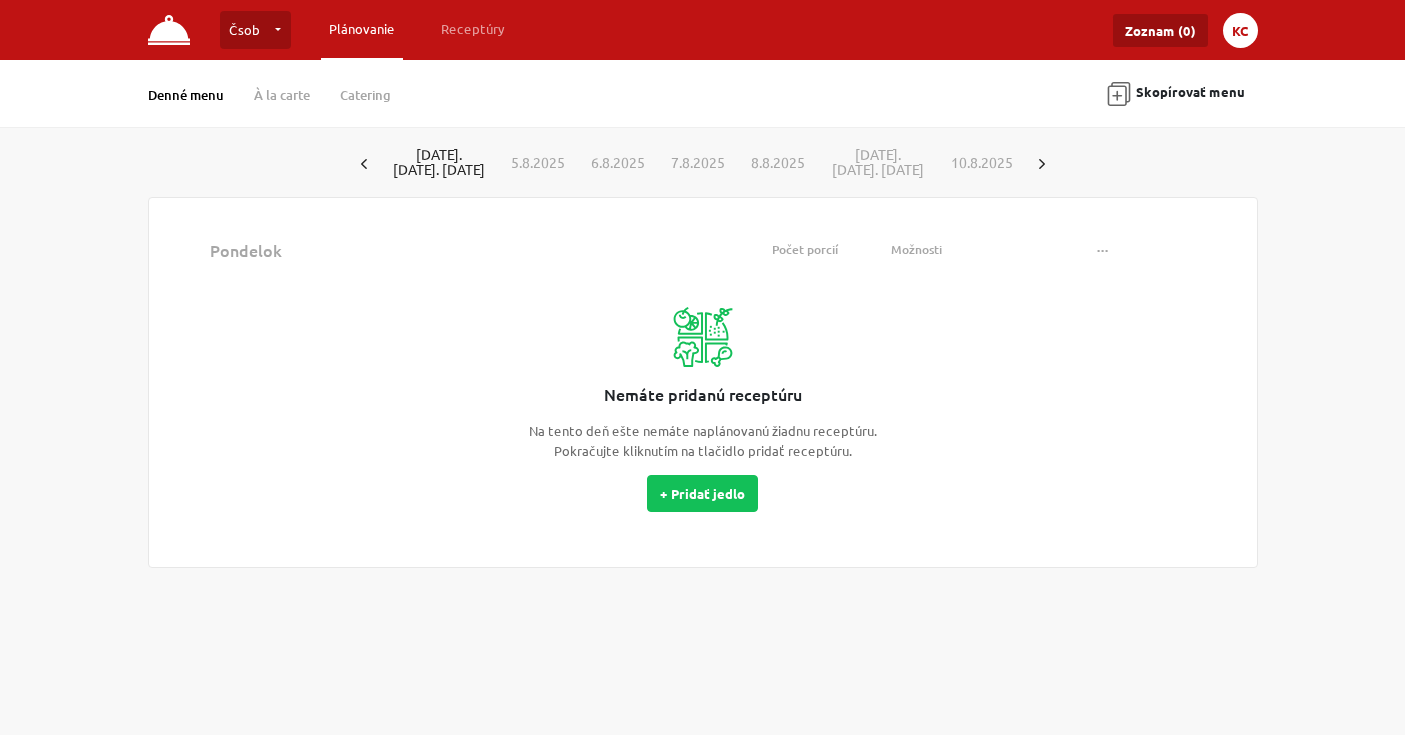 click on "KC" at bounding box center [1240, 30] 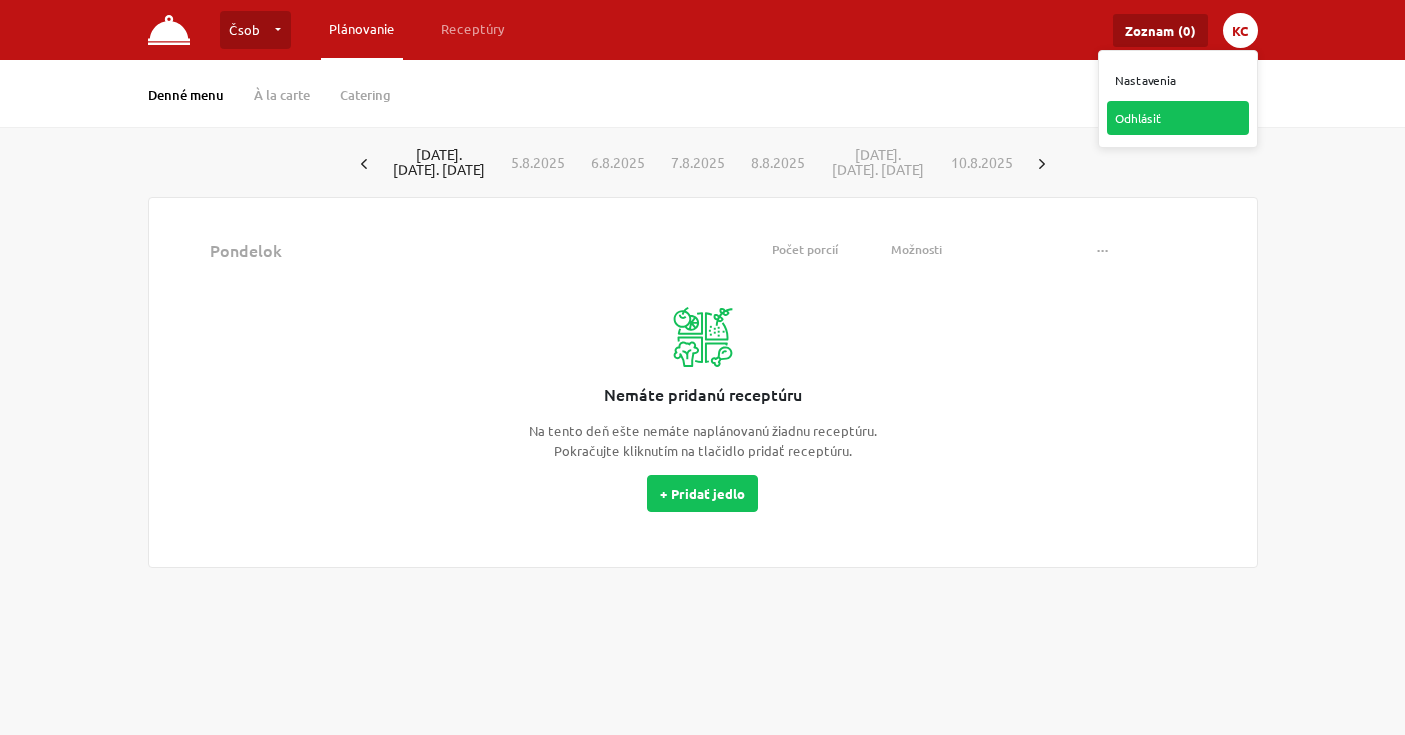 click on "Odhlásiť" at bounding box center [1178, 118] 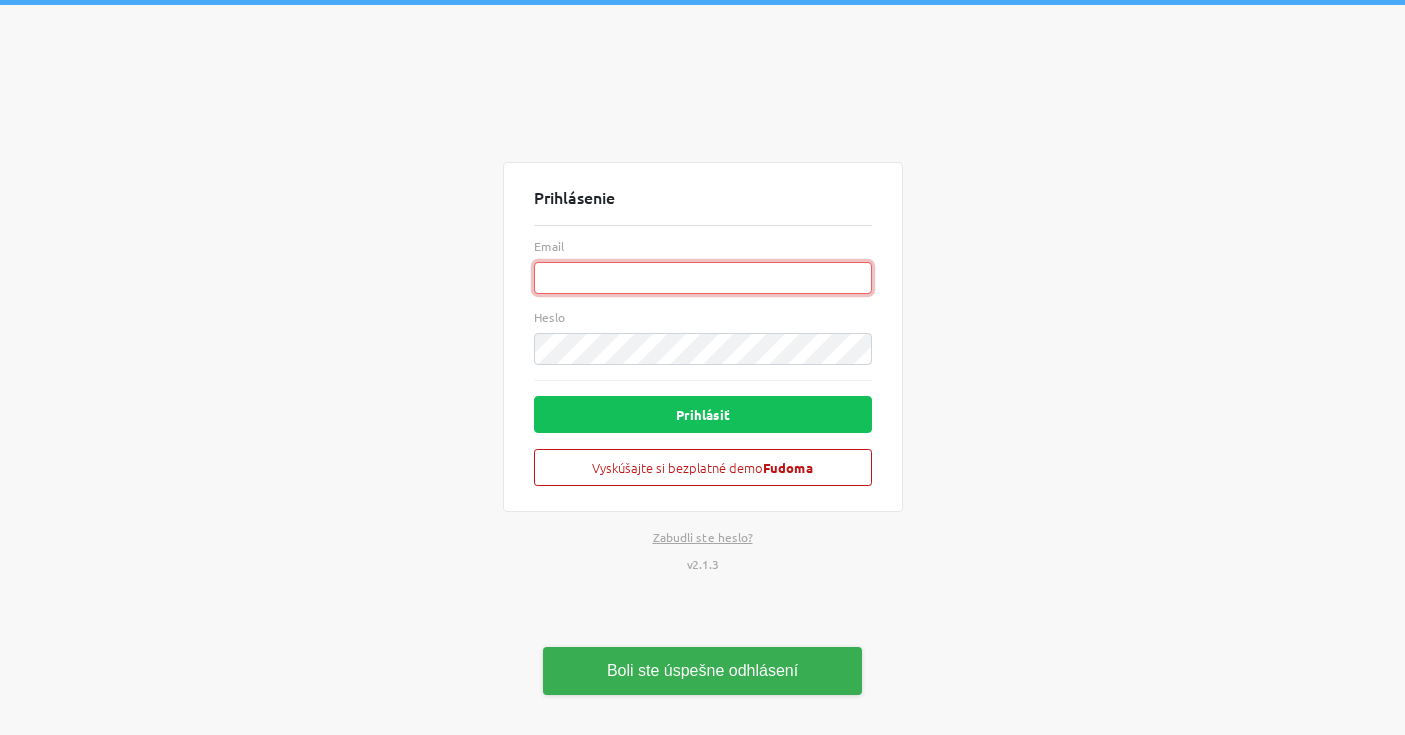 type on "kuchynacsob@[EMAIL]" 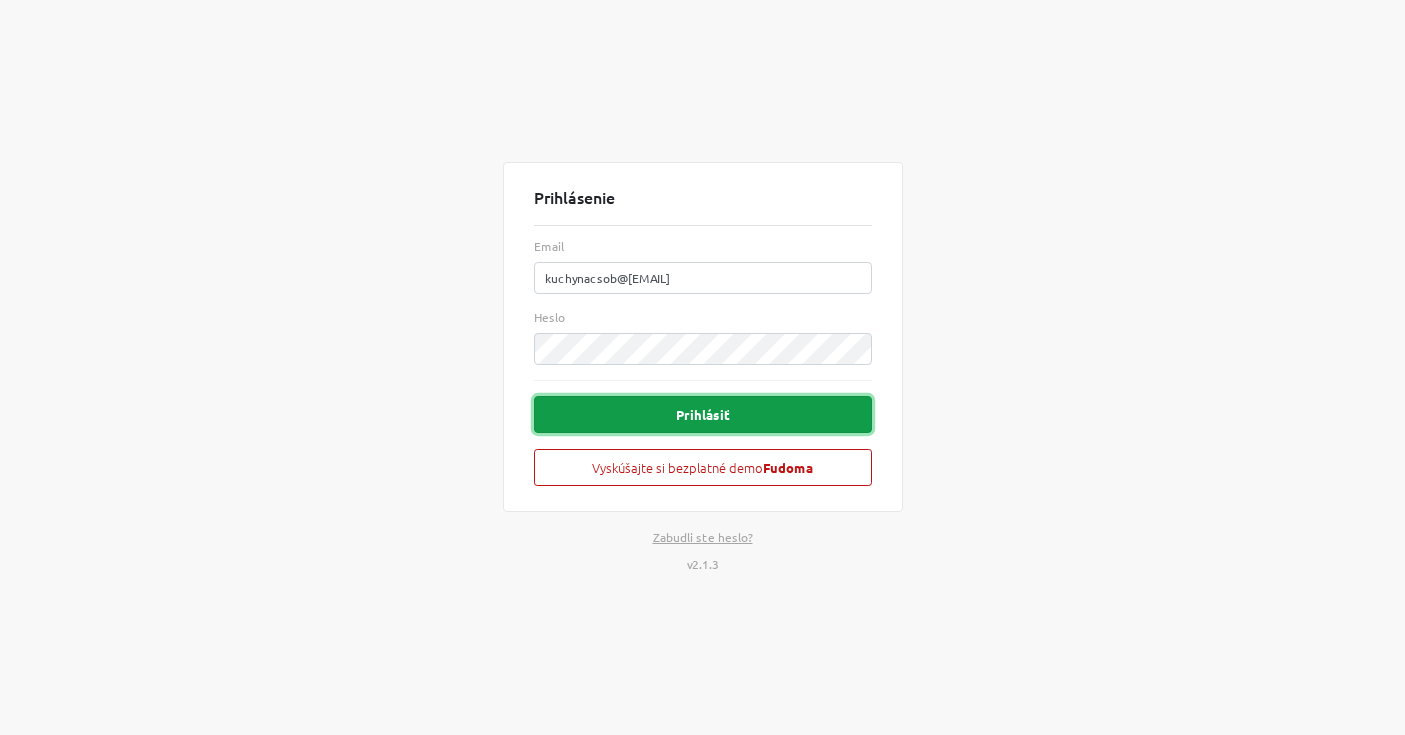 click on "Prihlásiť" at bounding box center [703, 414] 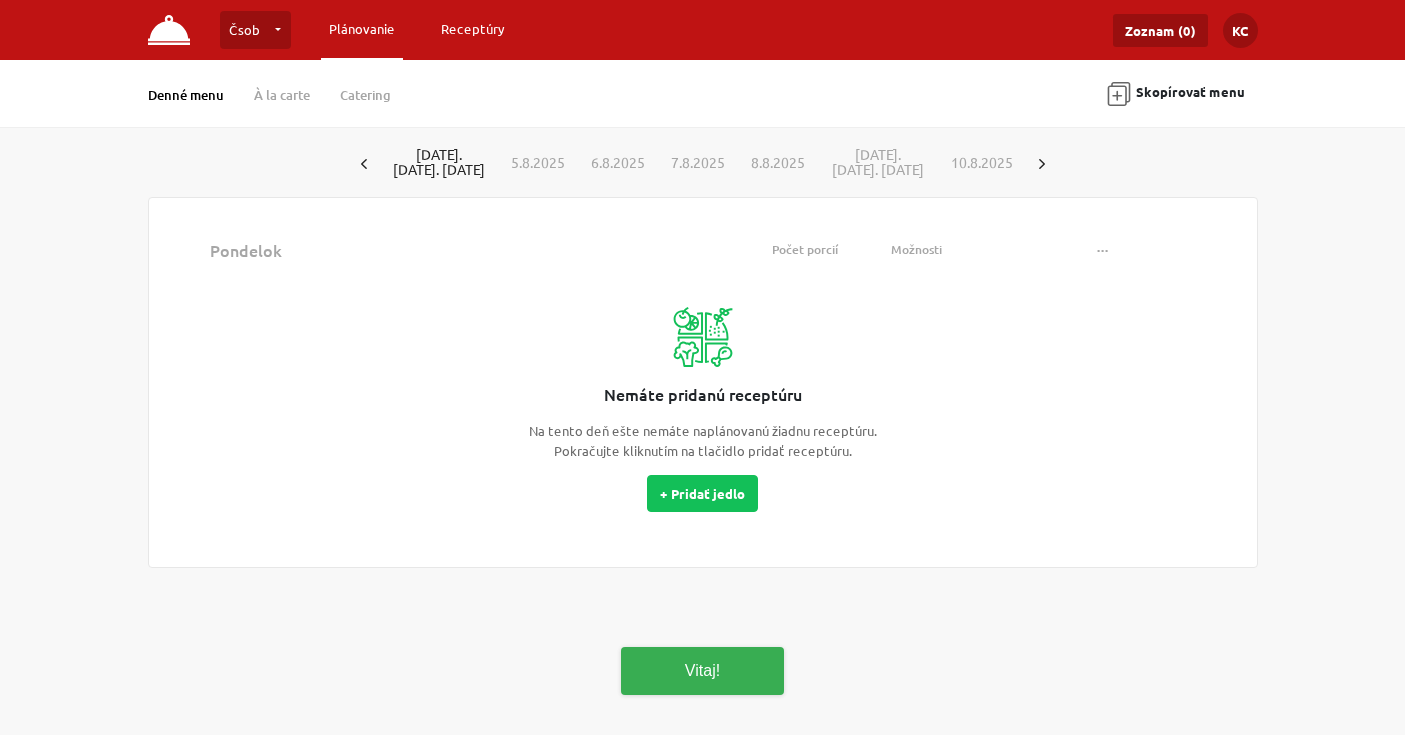 click on "Receptúry" at bounding box center [473, 29] 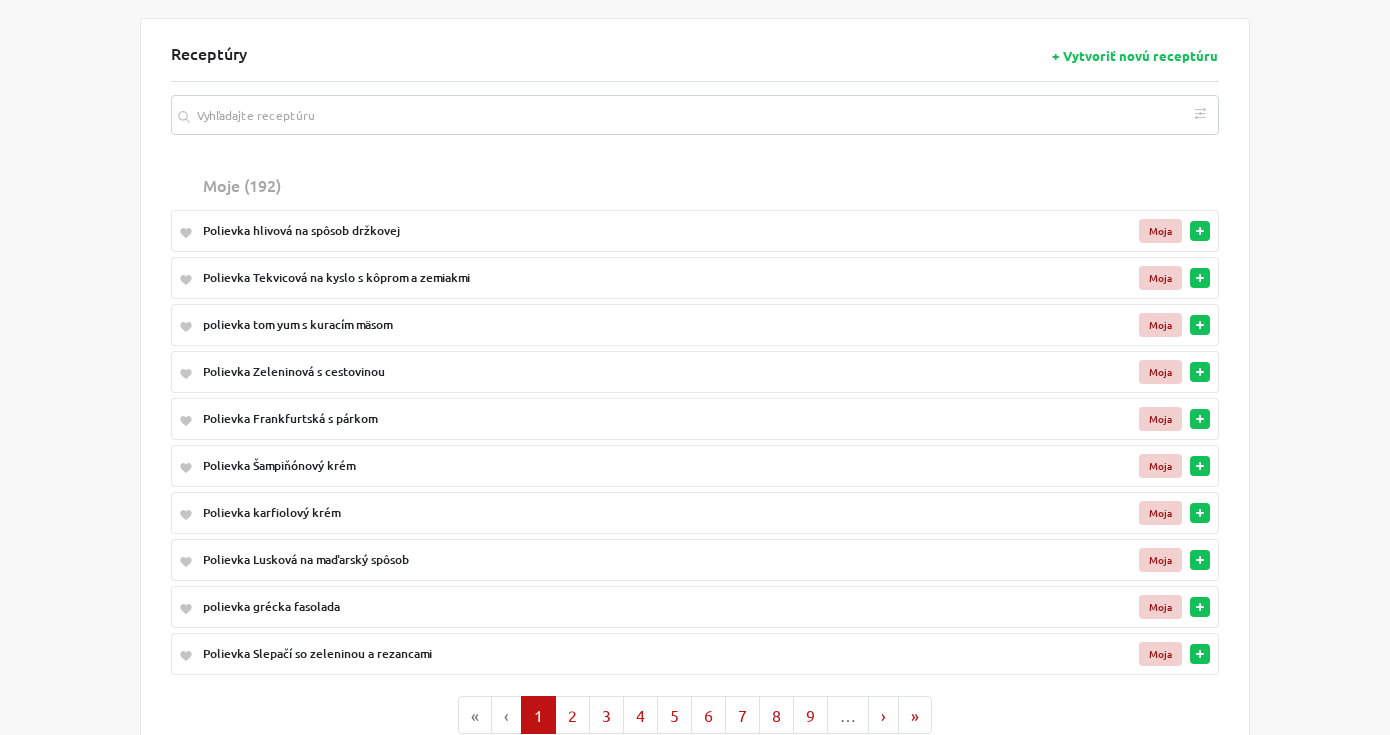 scroll, scrollTop: 180, scrollLeft: 0, axis: vertical 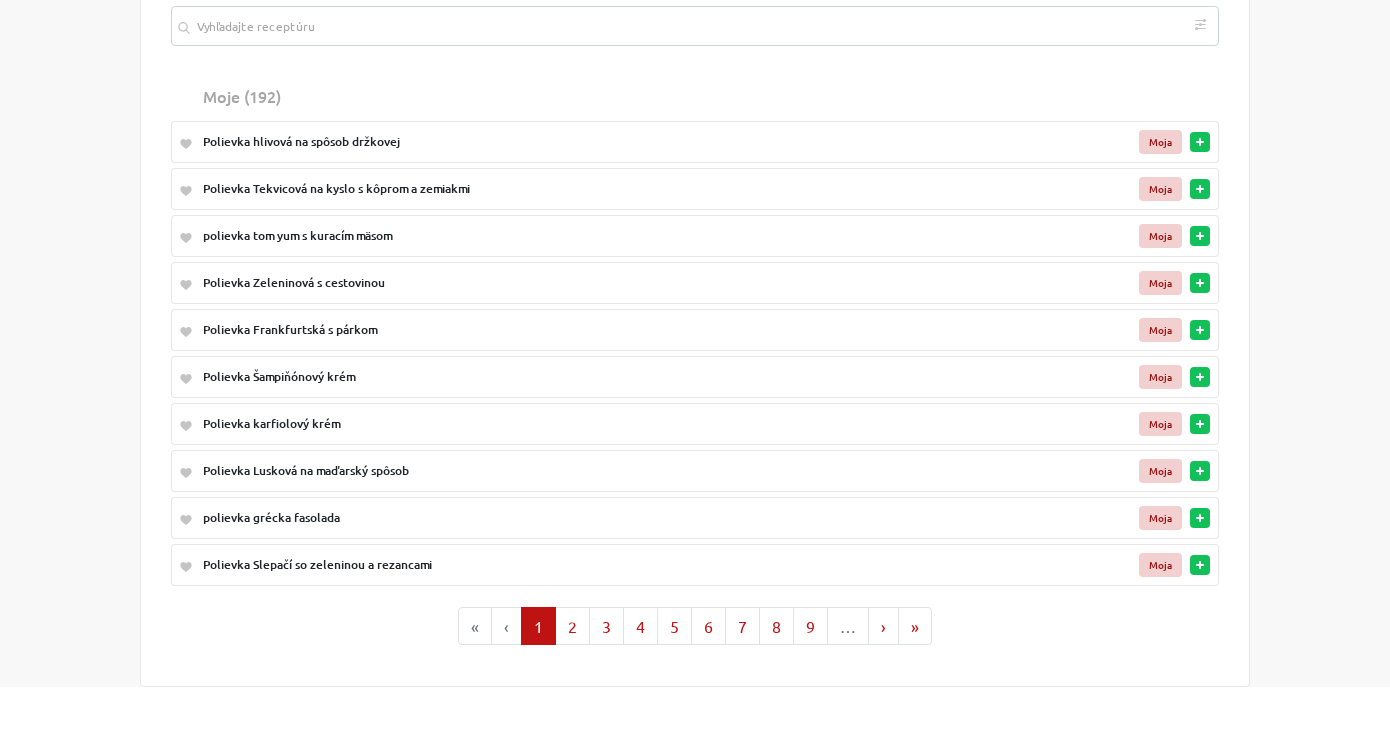 click on "polievka tom yum s kuracím mäsom" at bounding box center (614, 236) 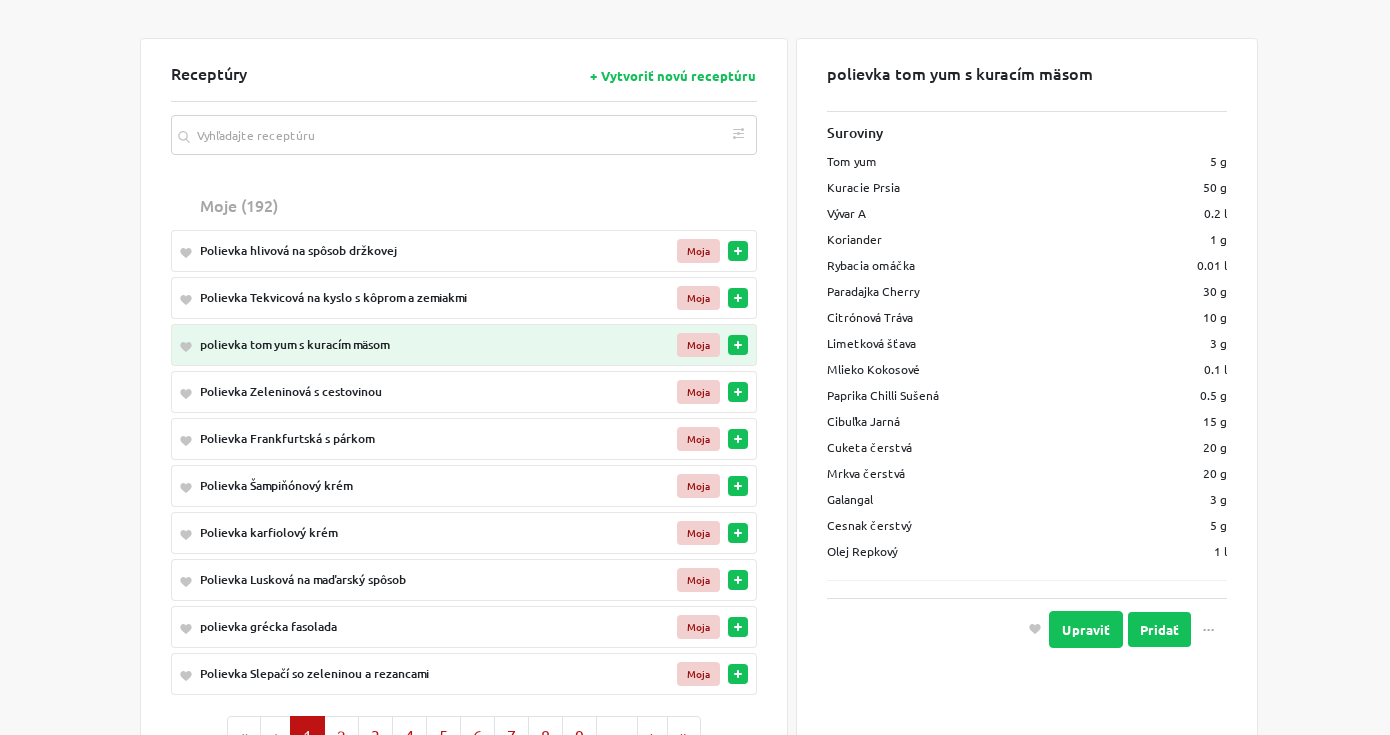 scroll, scrollTop: 0, scrollLeft: 0, axis: both 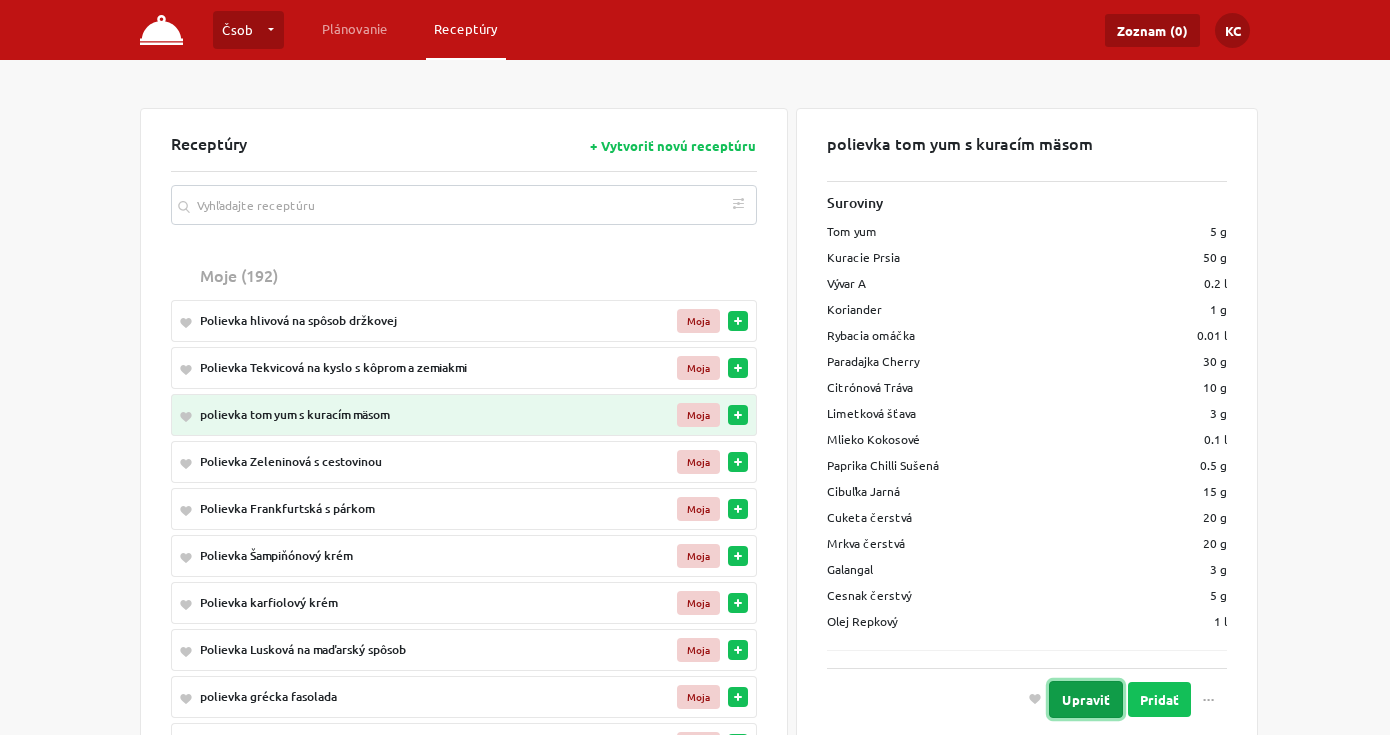 click on "Upraviť" at bounding box center [1086, 699] 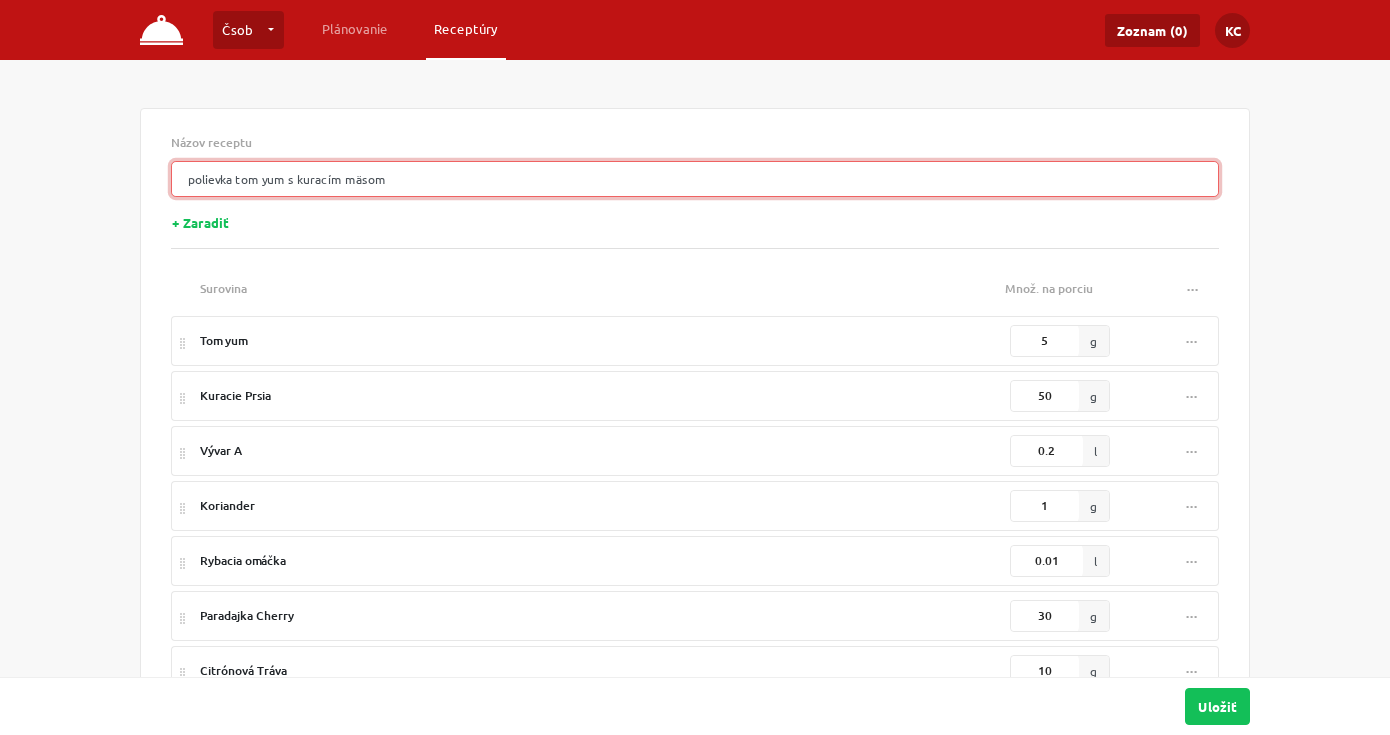 click on "polievka tom yum s kuracím mäsom" at bounding box center [695, 179] 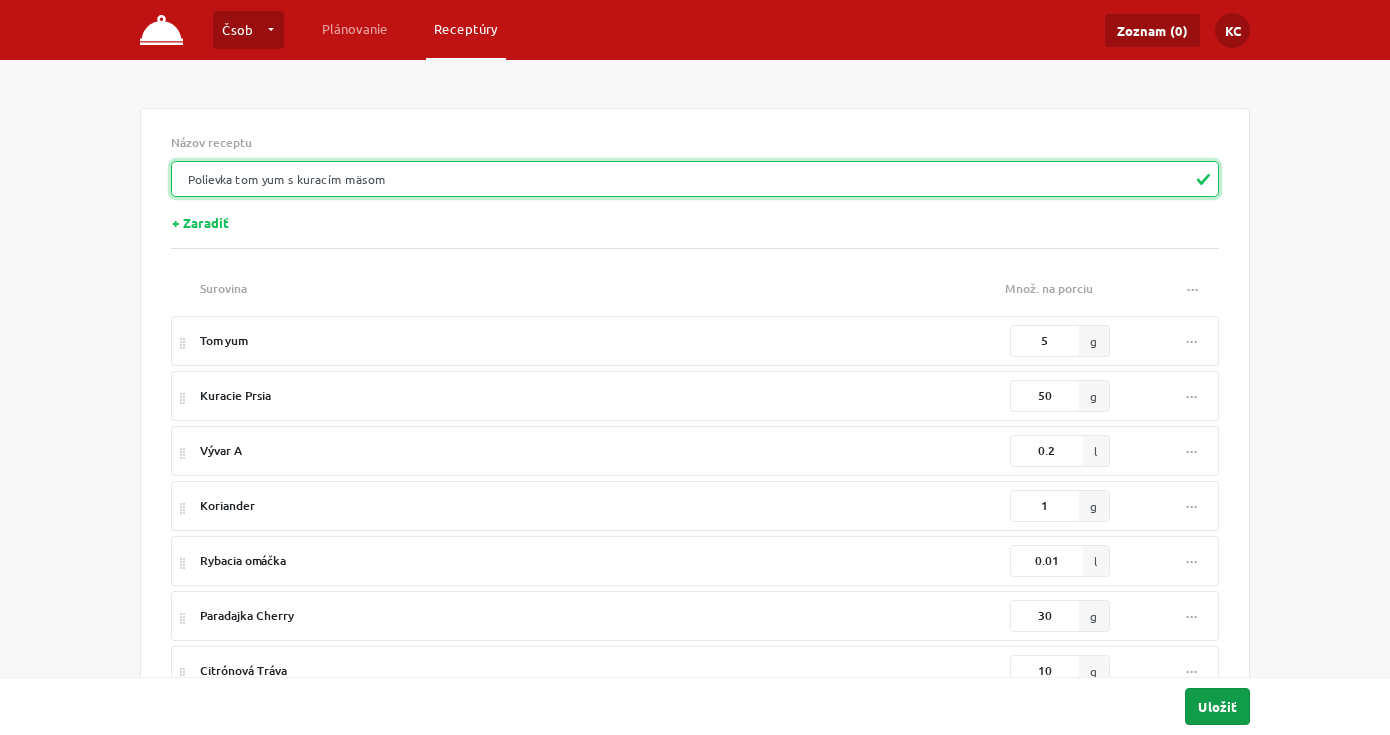 type on "Polievka tom yum s kuracím mäsom" 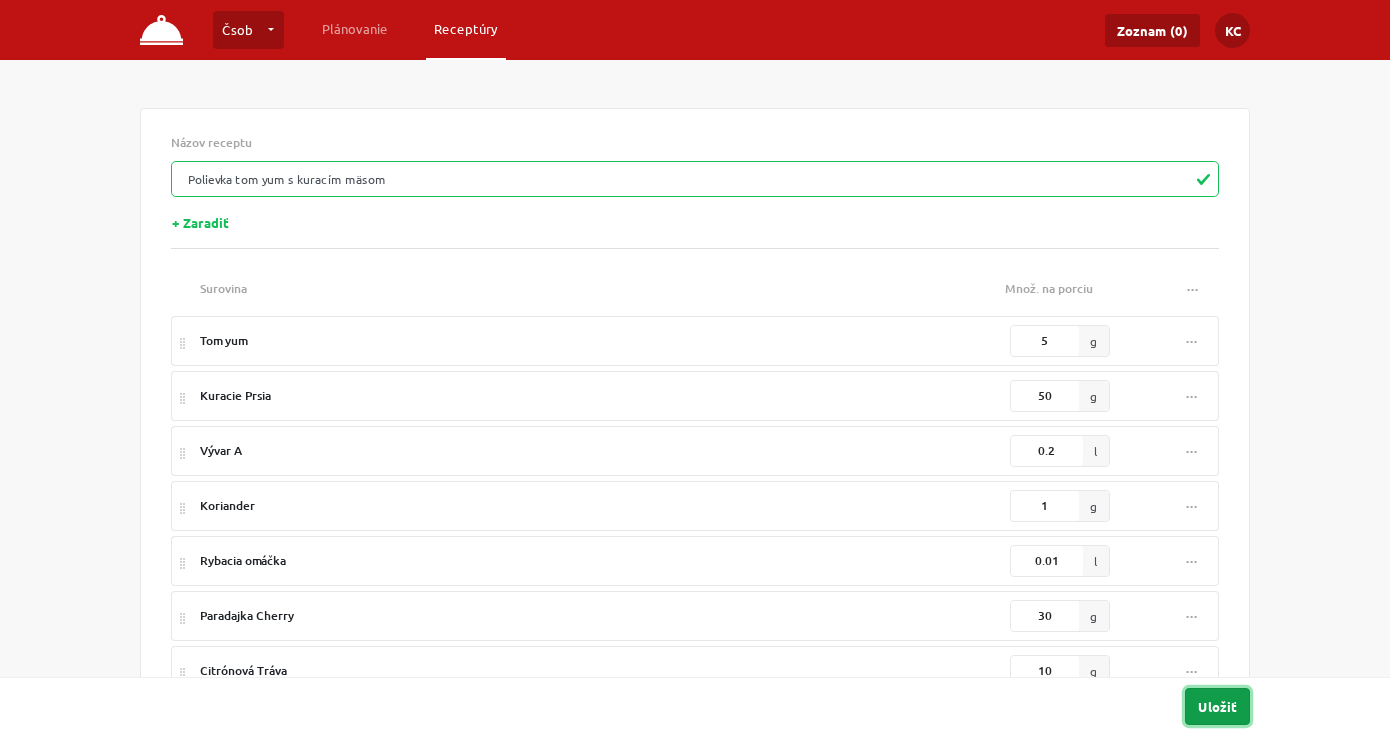 click on "Uložiť" at bounding box center (1217, 706) 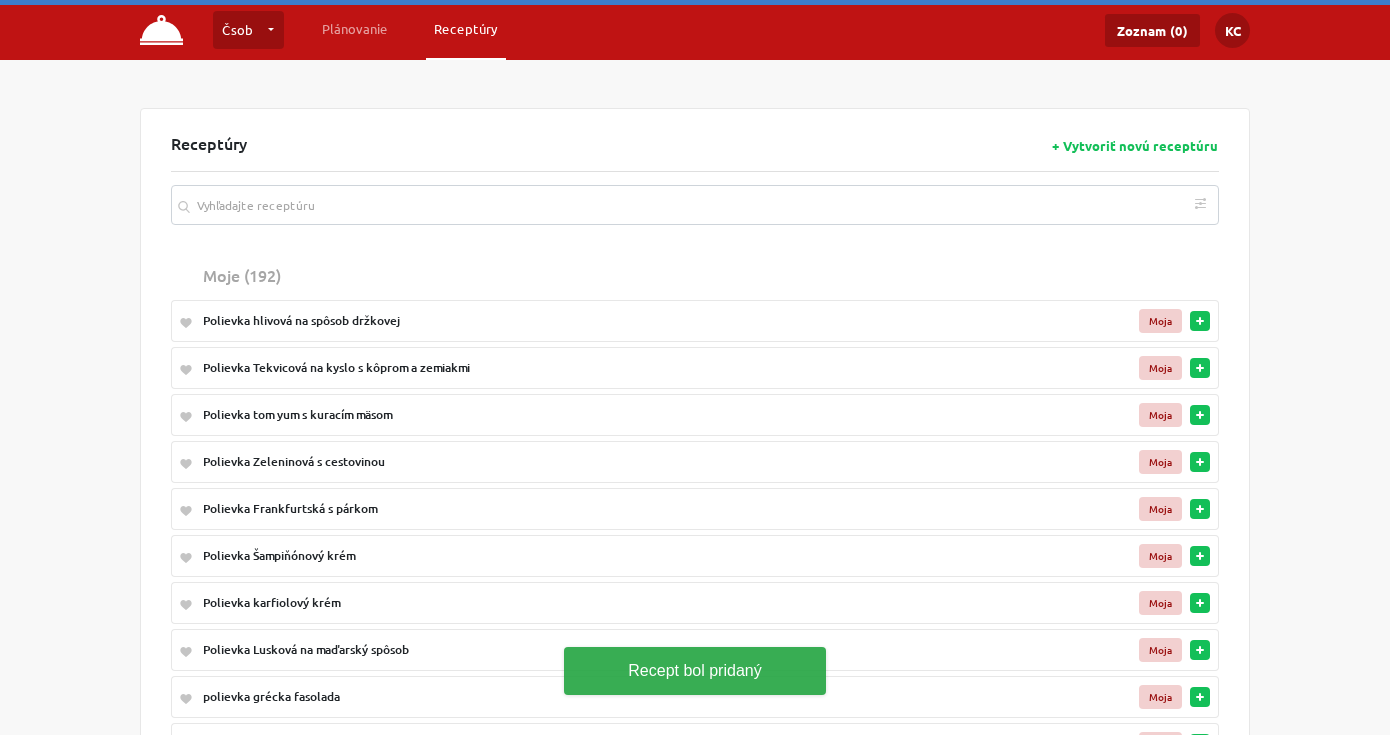 click on "Polievka hlivová na spôsob držkovej" at bounding box center (614, 321) 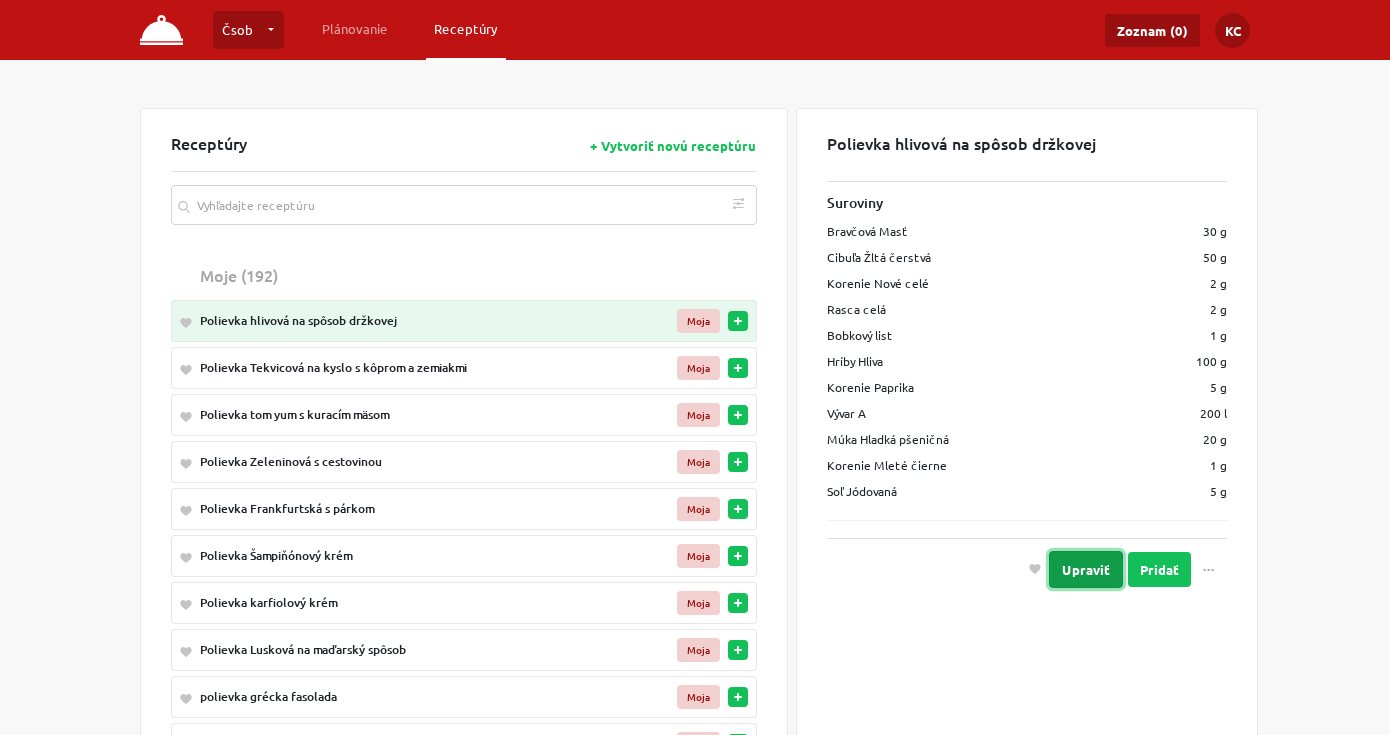 click on "Upraviť" at bounding box center [1086, 569] 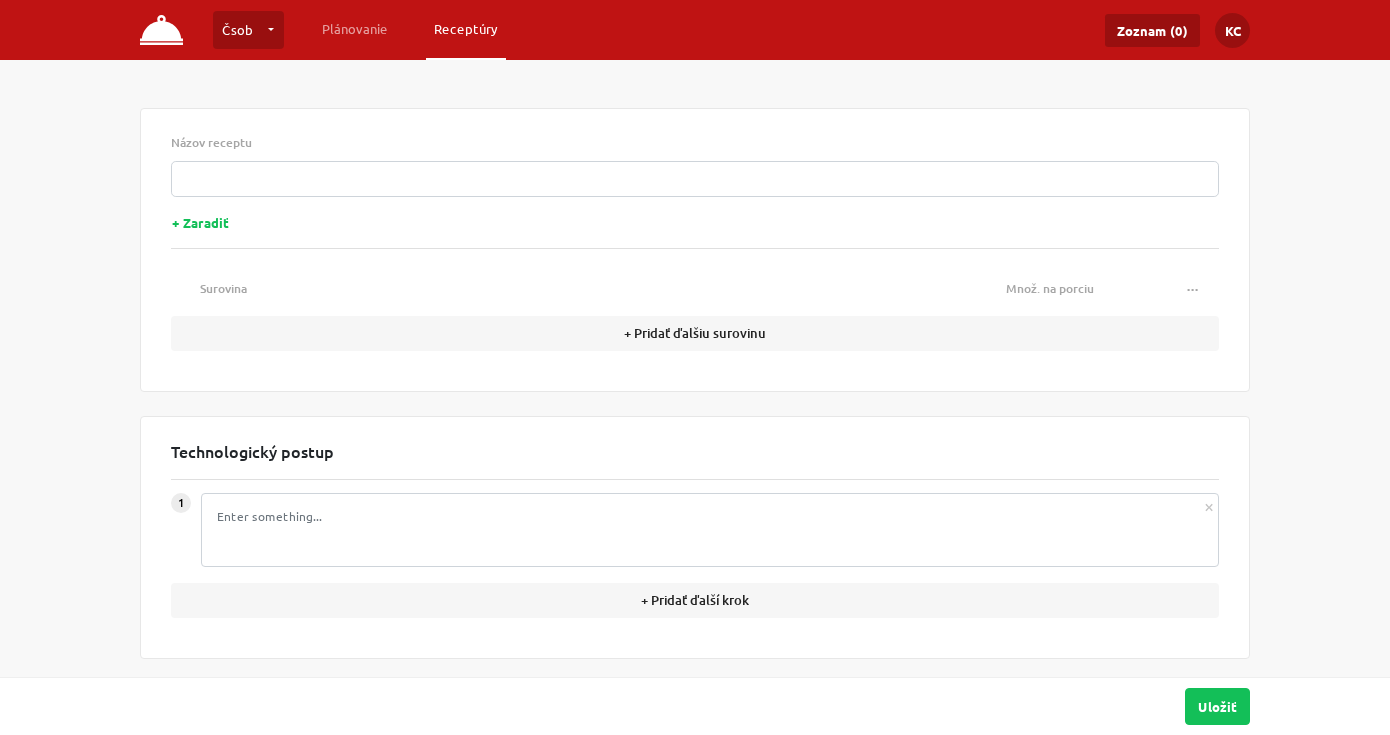 type on "Polievka hlivová na spôsob držkovej" 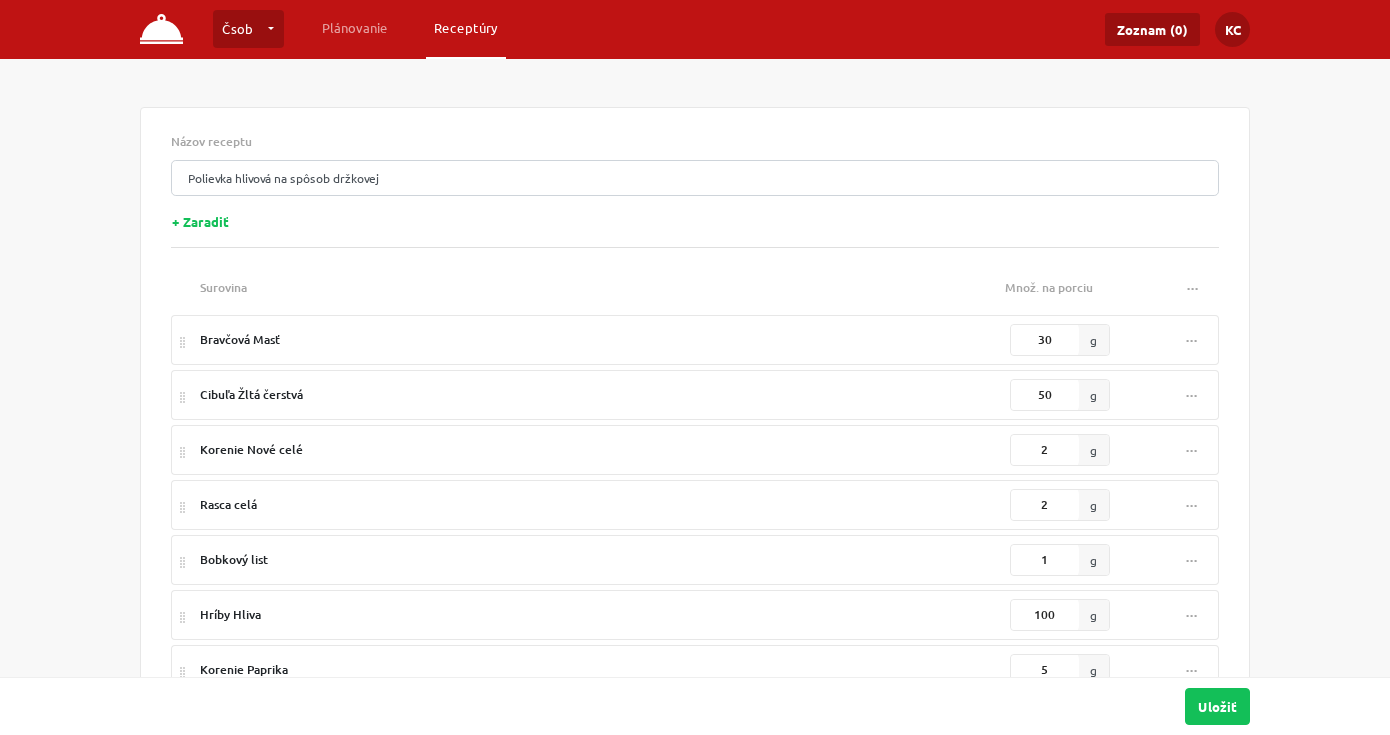 scroll, scrollTop: 0, scrollLeft: 0, axis: both 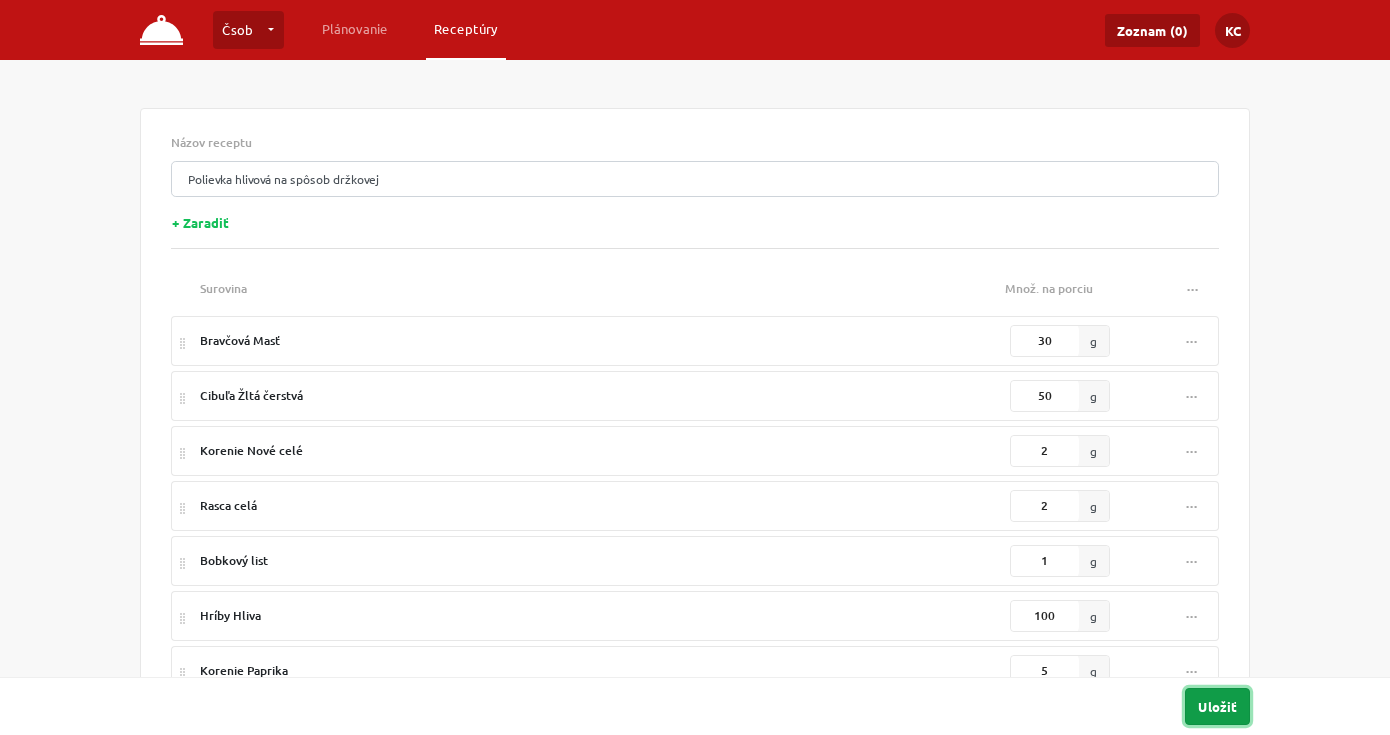 click on "Uložiť" at bounding box center [1217, 706] 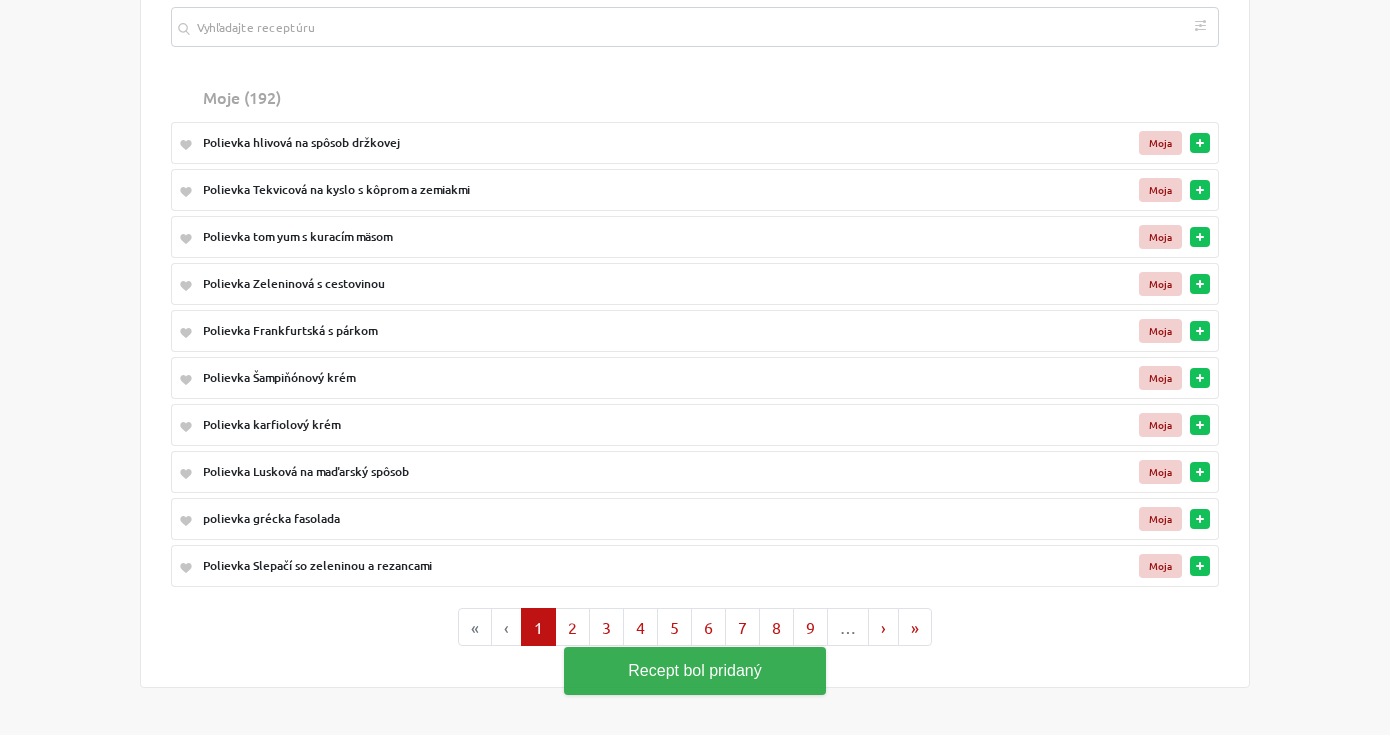 scroll, scrollTop: 80, scrollLeft: 0, axis: vertical 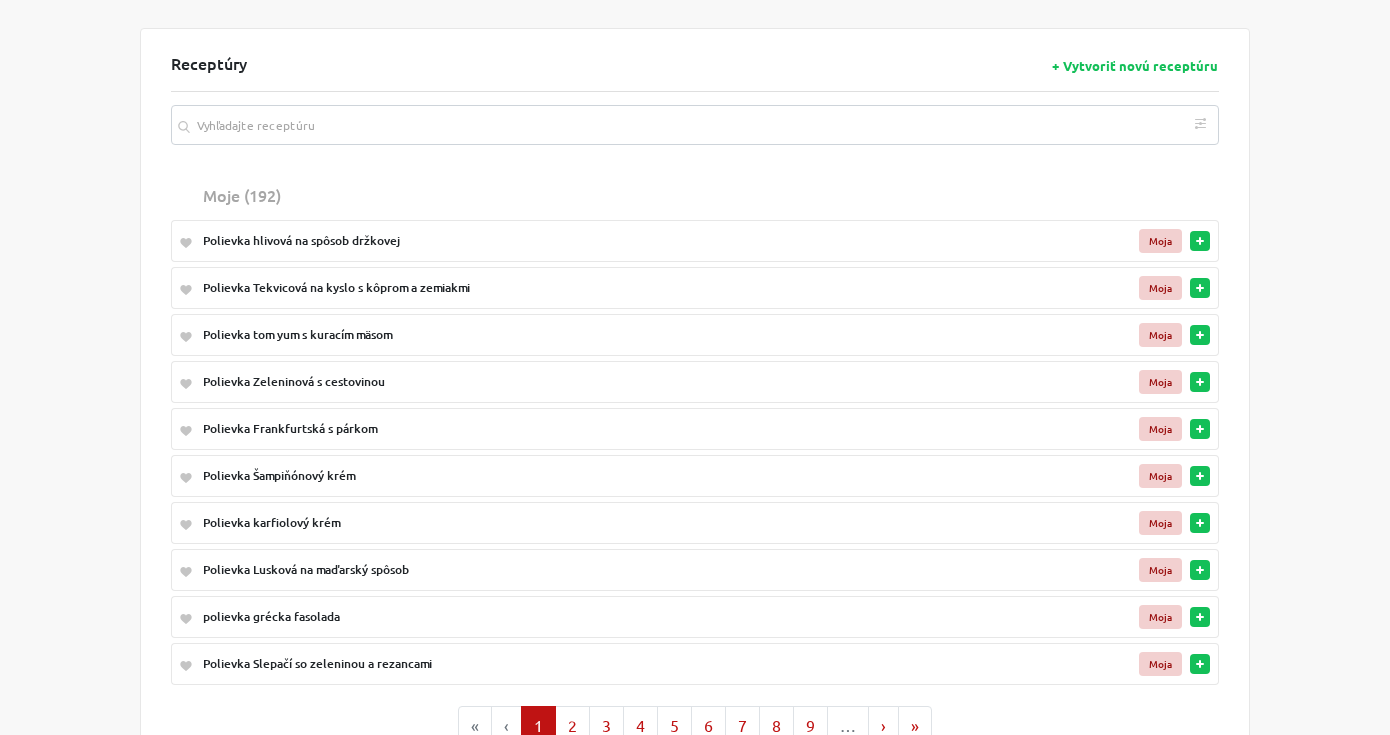 click on "polievka grécka fasolada" at bounding box center (614, 617) 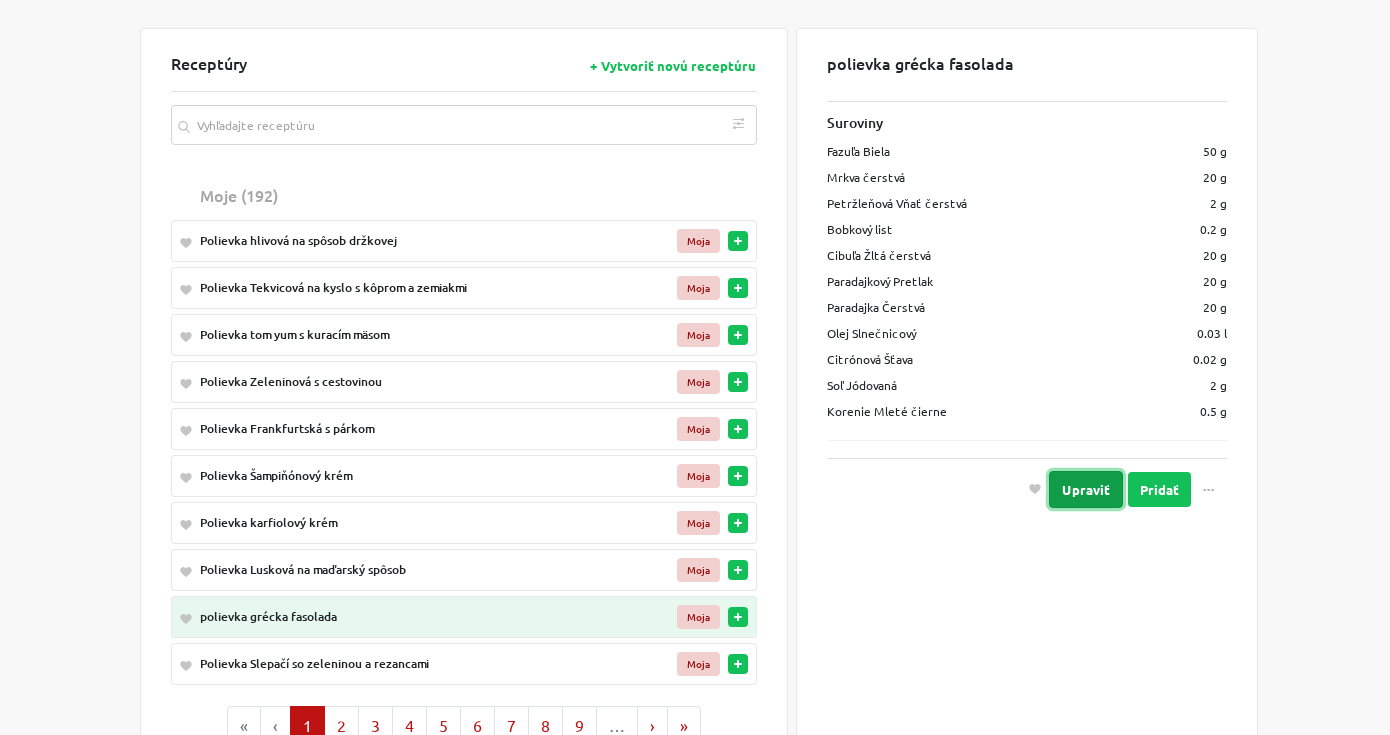click on "Upraviť" at bounding box center (1086, 489) 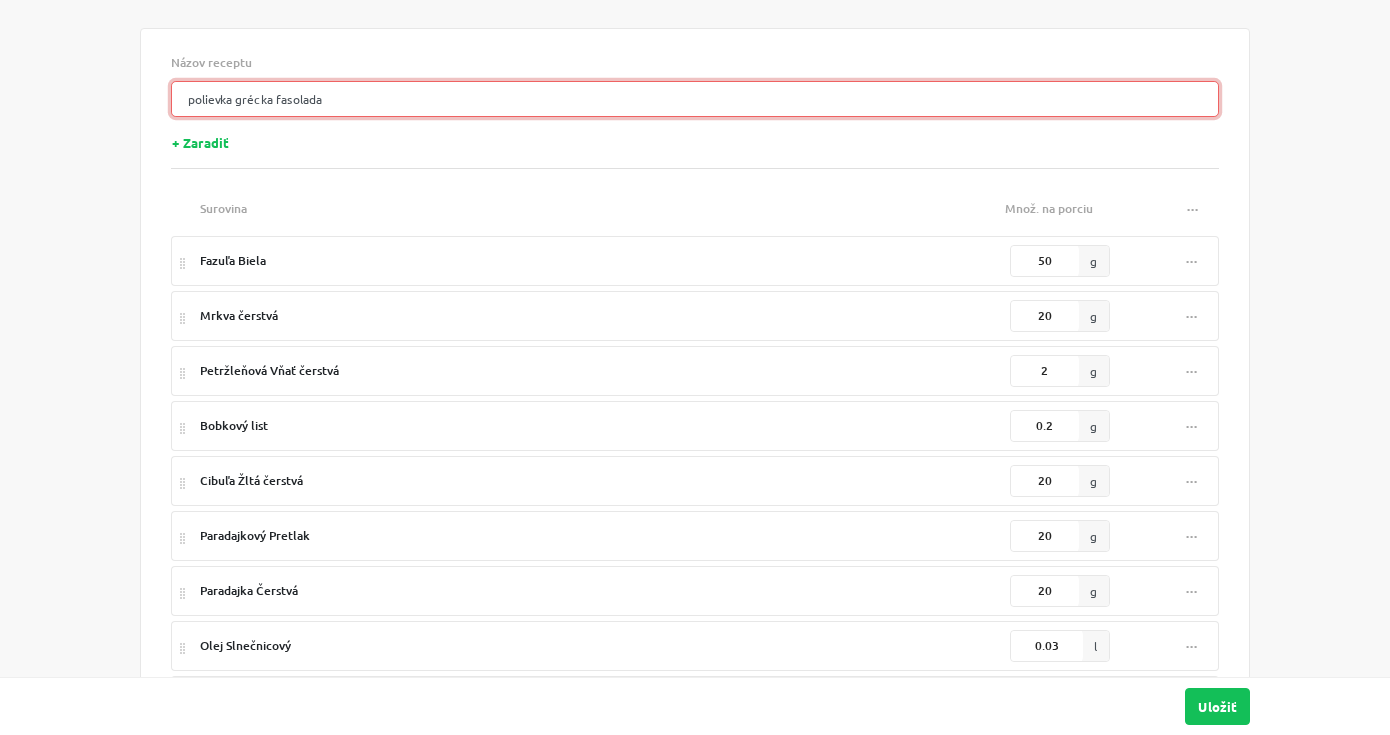 click on "polievka grécka fasolada" at bounding box center (695, 99) 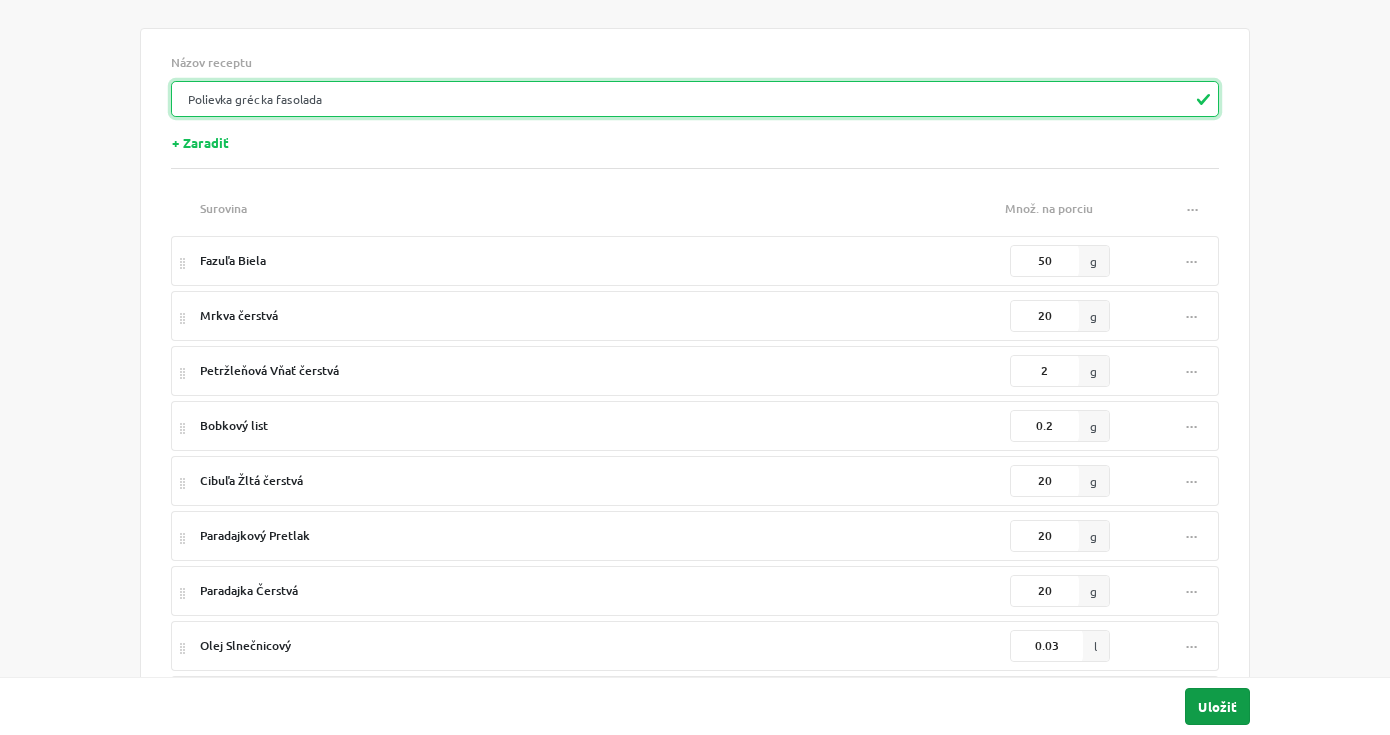 type on "Polievka grécka fasolada" 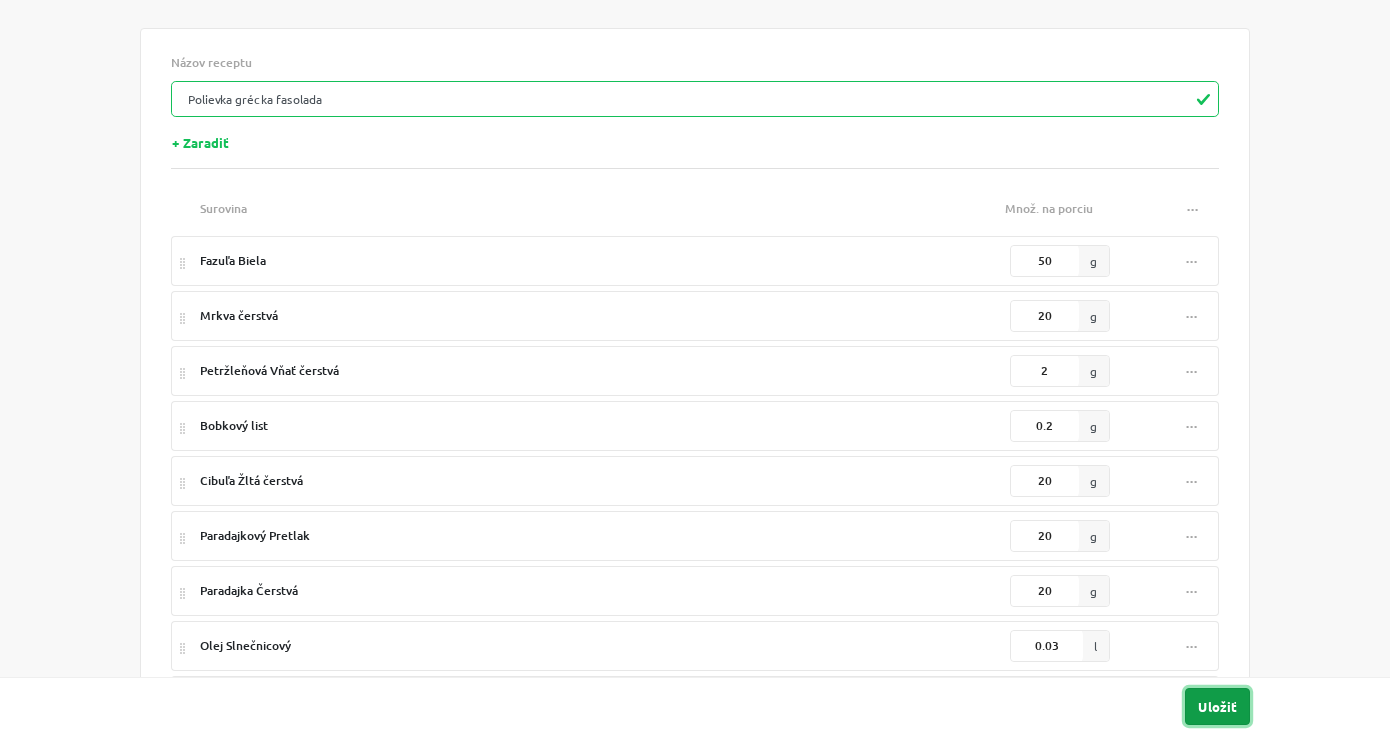 drag, startPoint x: 1218, startPoint y: 707, endPoint x: 1170, endPoint y: 685, distance: 52.801514 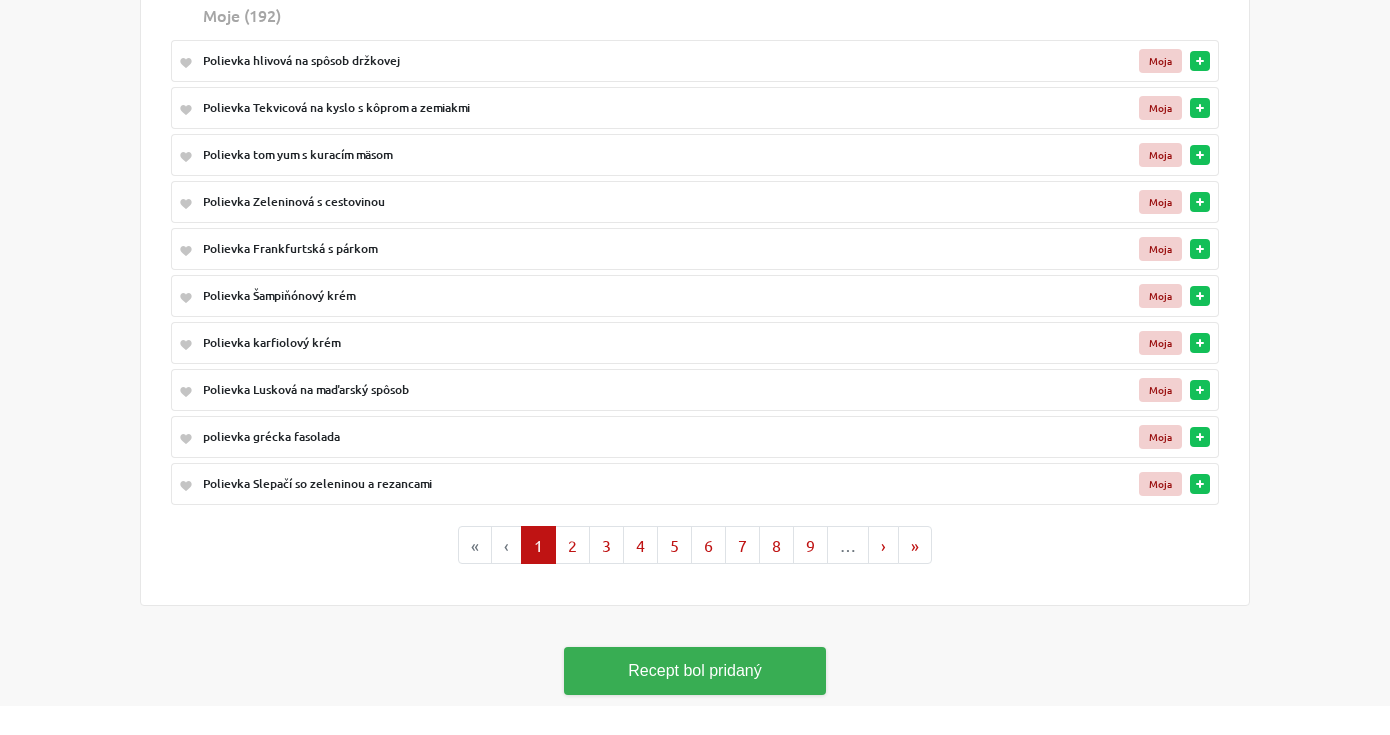 scroll, scrollTop: 280, scrollLeft: 0, axis: vertical 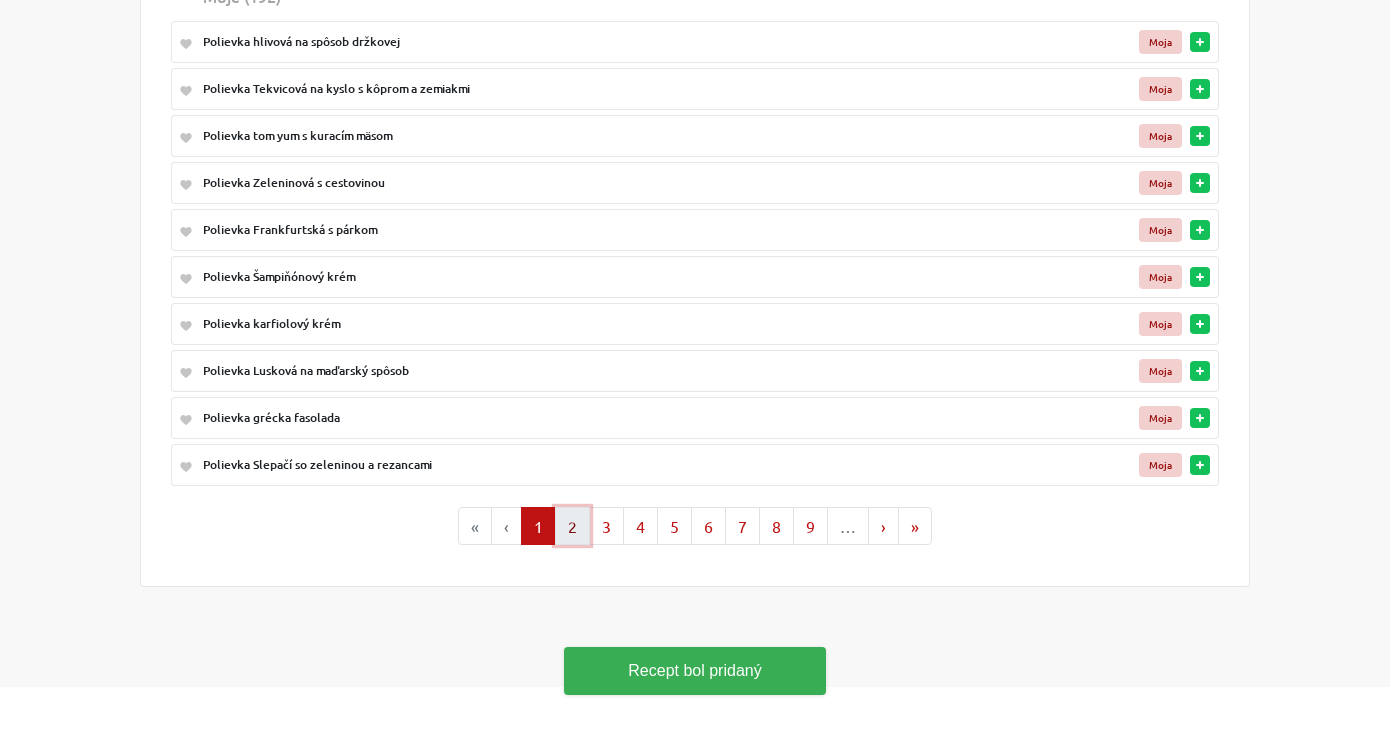 click on "2" at bounding box center (572, 526) 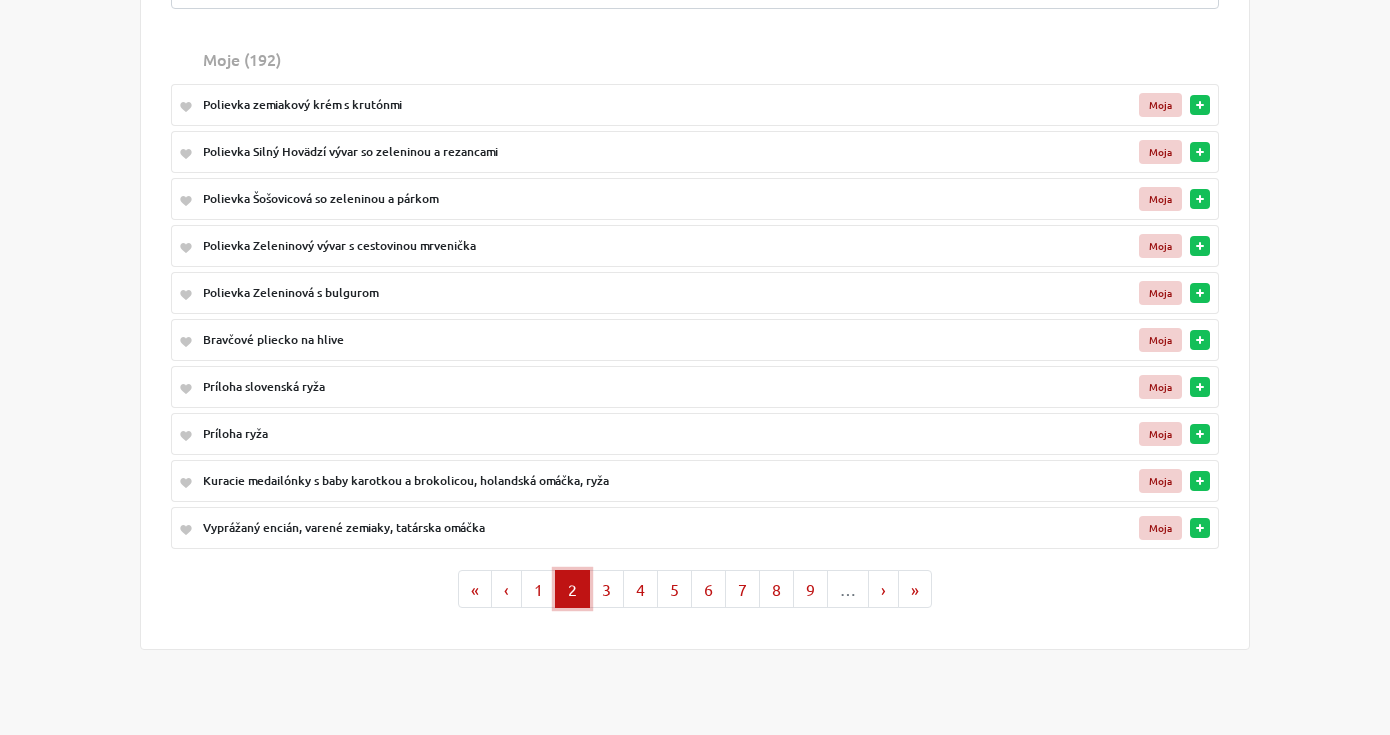 scroll, scrollTop: 180, scrollLeft: 0, axis: vertical 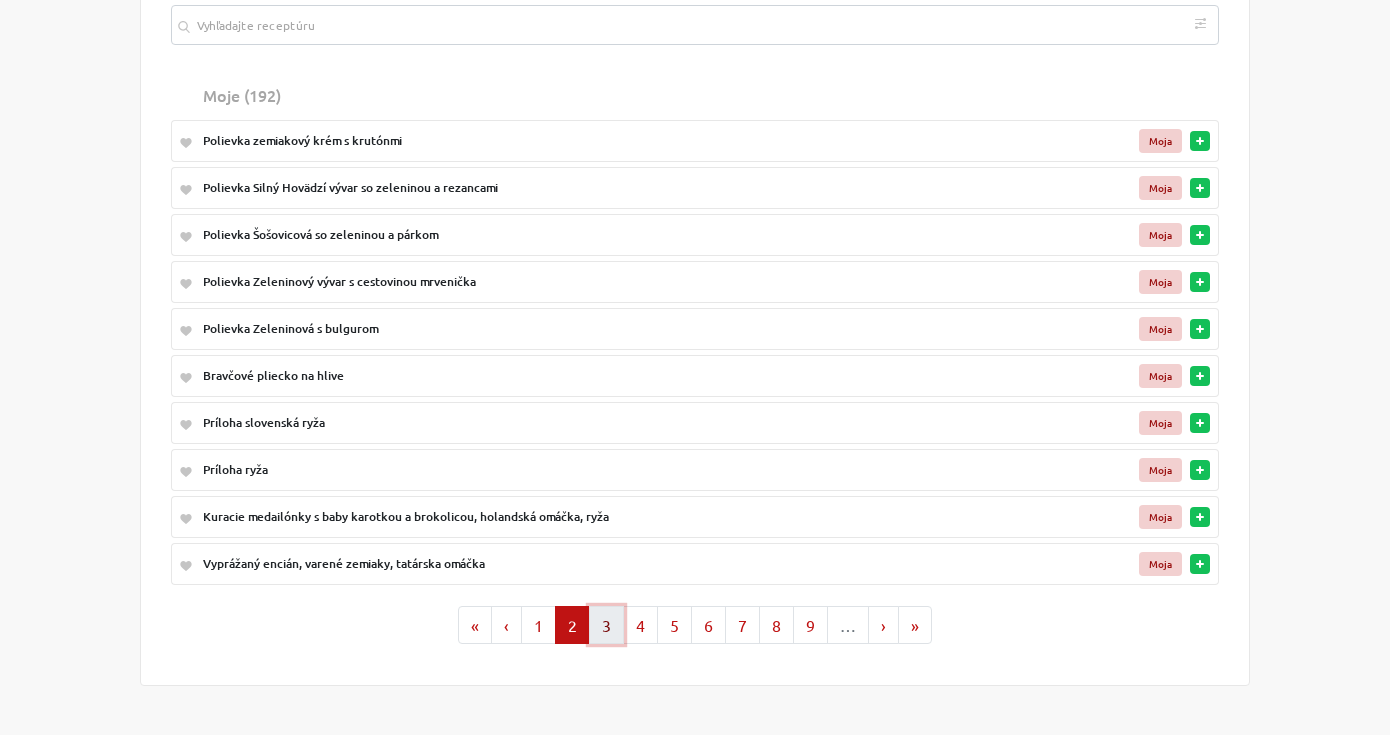 click on "3" at bounding box center [606, 625] 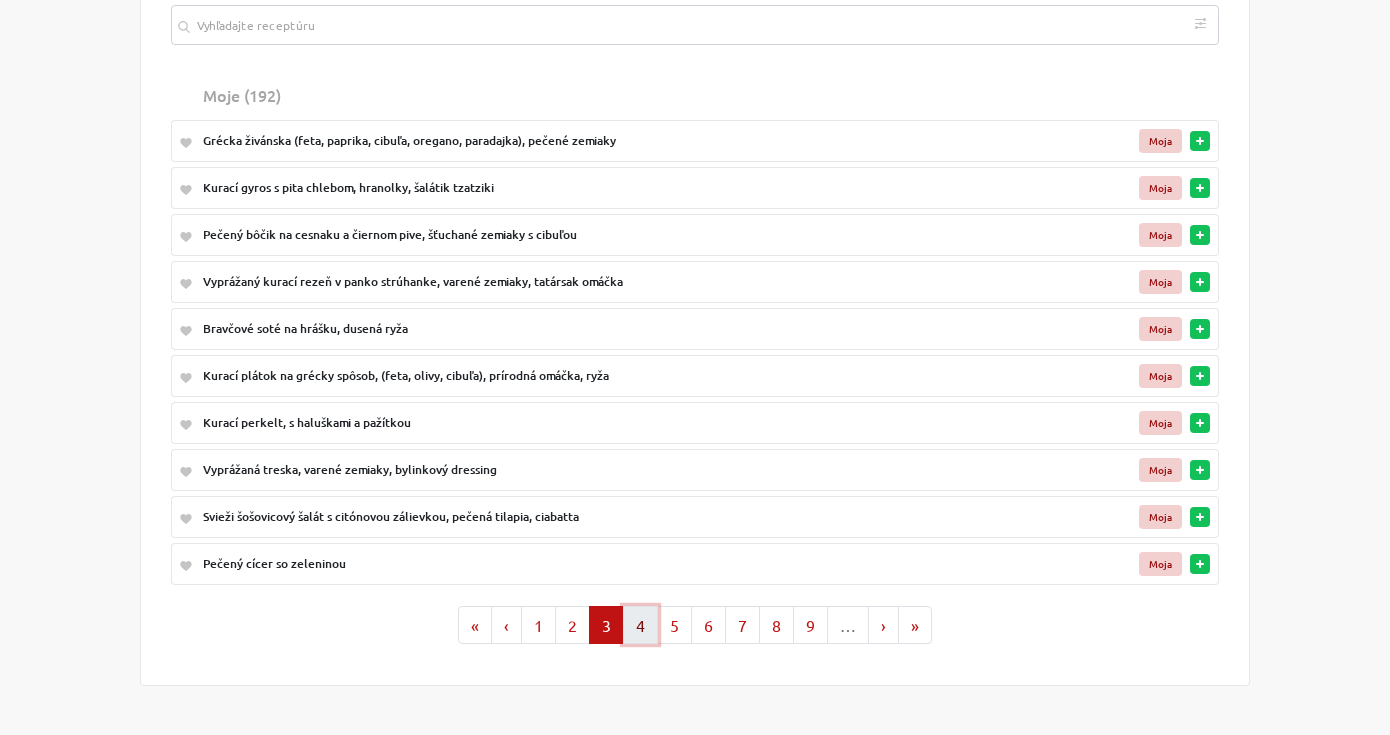 click on "4" at bounding box center [640, 625] 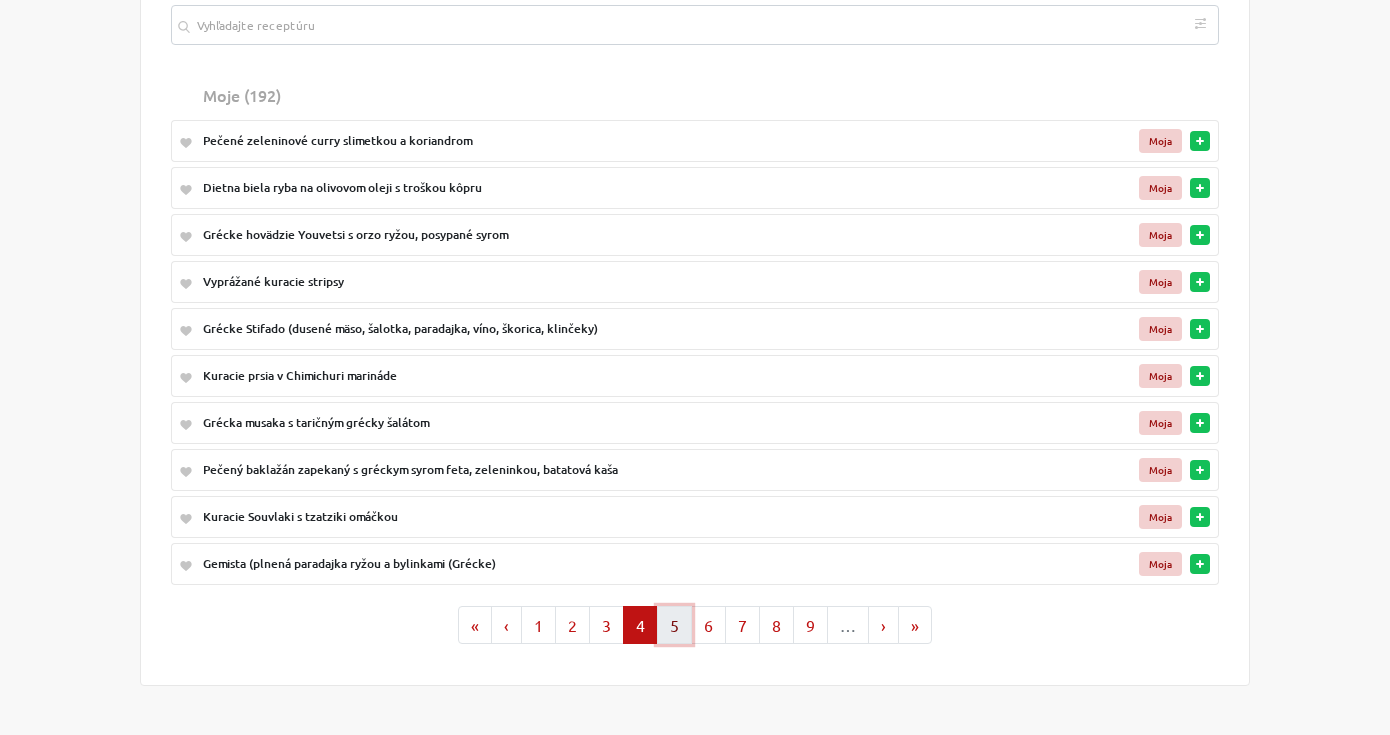 click on "5" at bounding box center (674, 625) 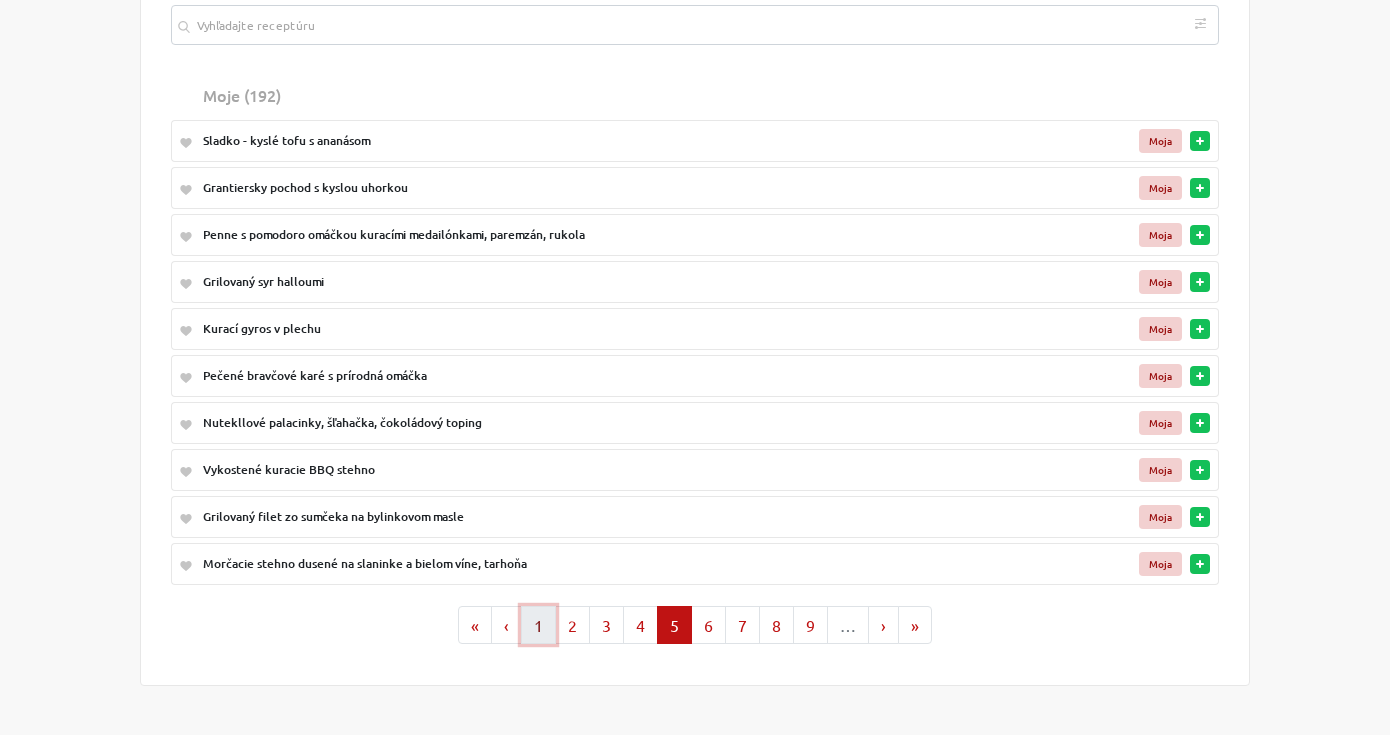 click on "1" at bounding box center [538, 625] 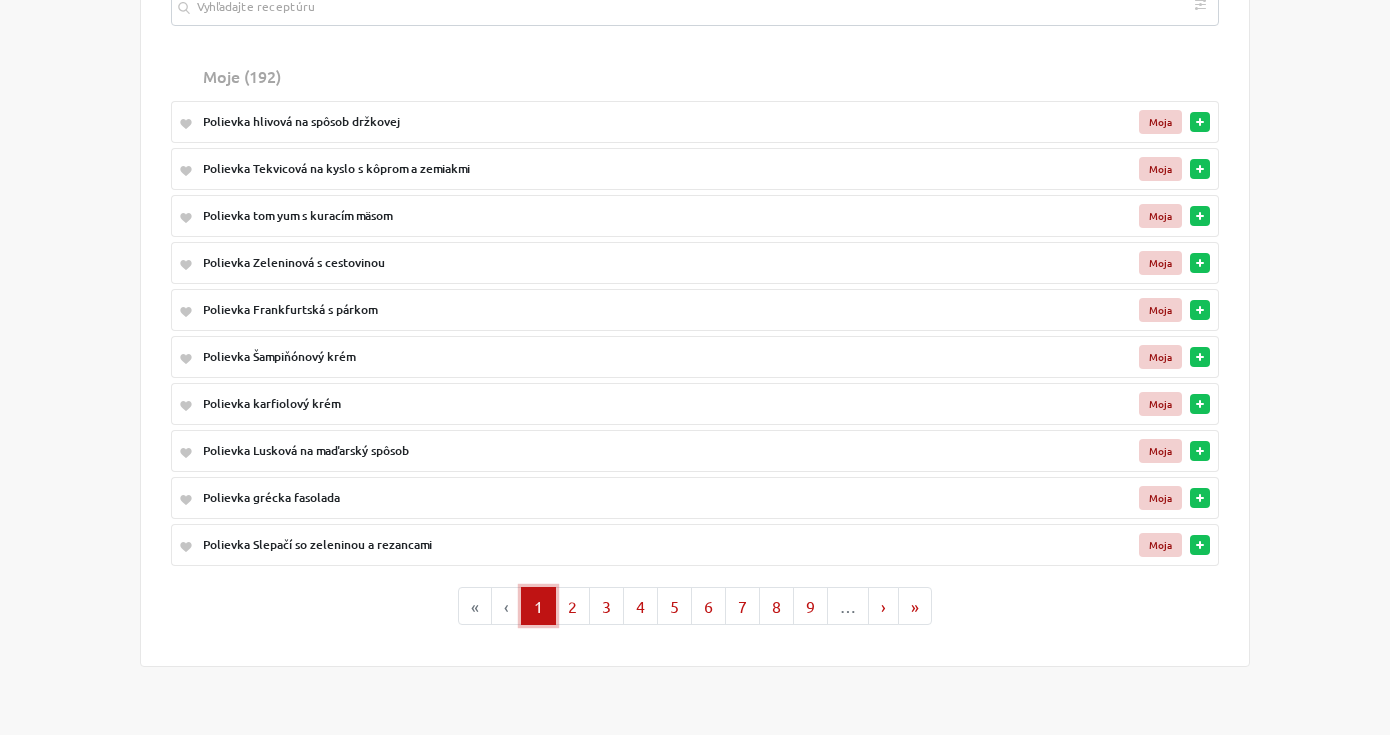 scroll, scrollTop: 200, scrollLeft: 0, axis: vertical 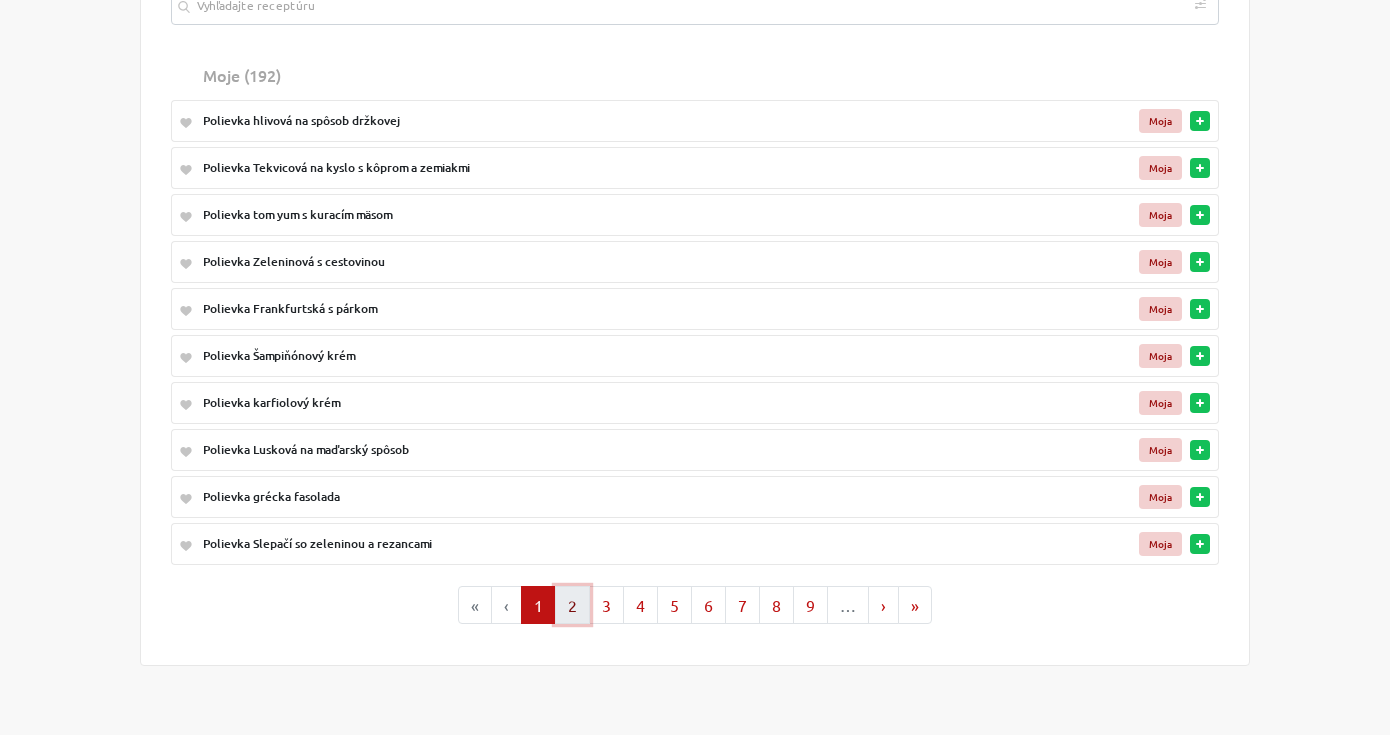 click on "2" at bounding box center [572, 605] 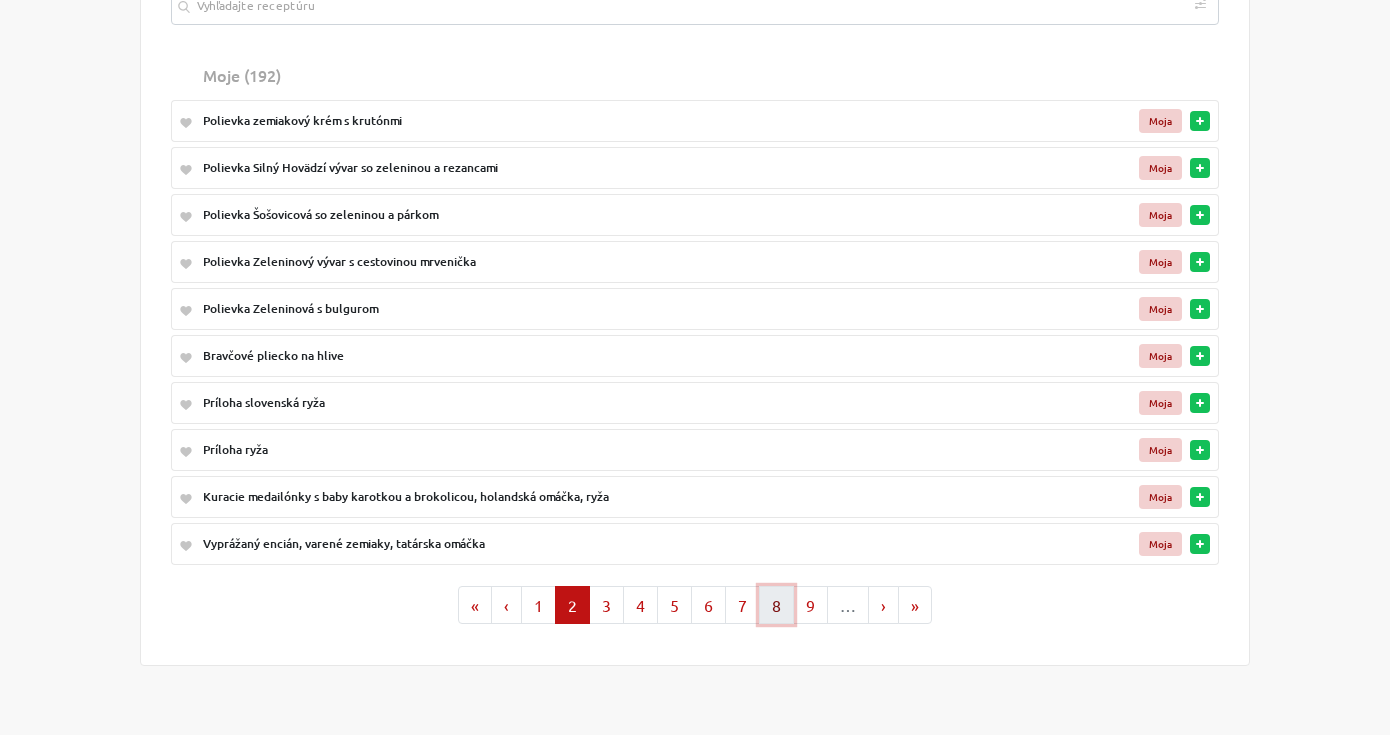drag, startPoint x: 775, startPoint y: 608, endPoint x: 798, endPoint y: 606, distance: 23.086792 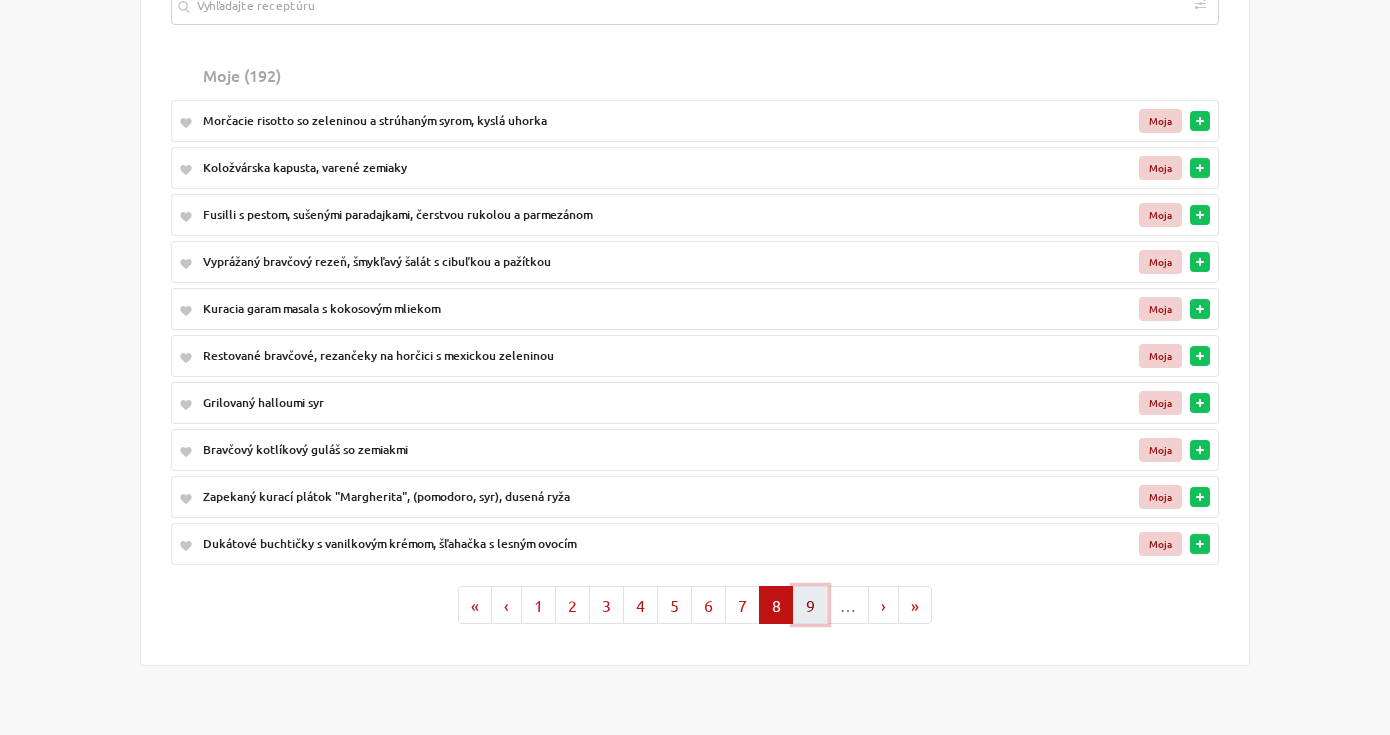 click on "9" at bounding box center [810, 605] 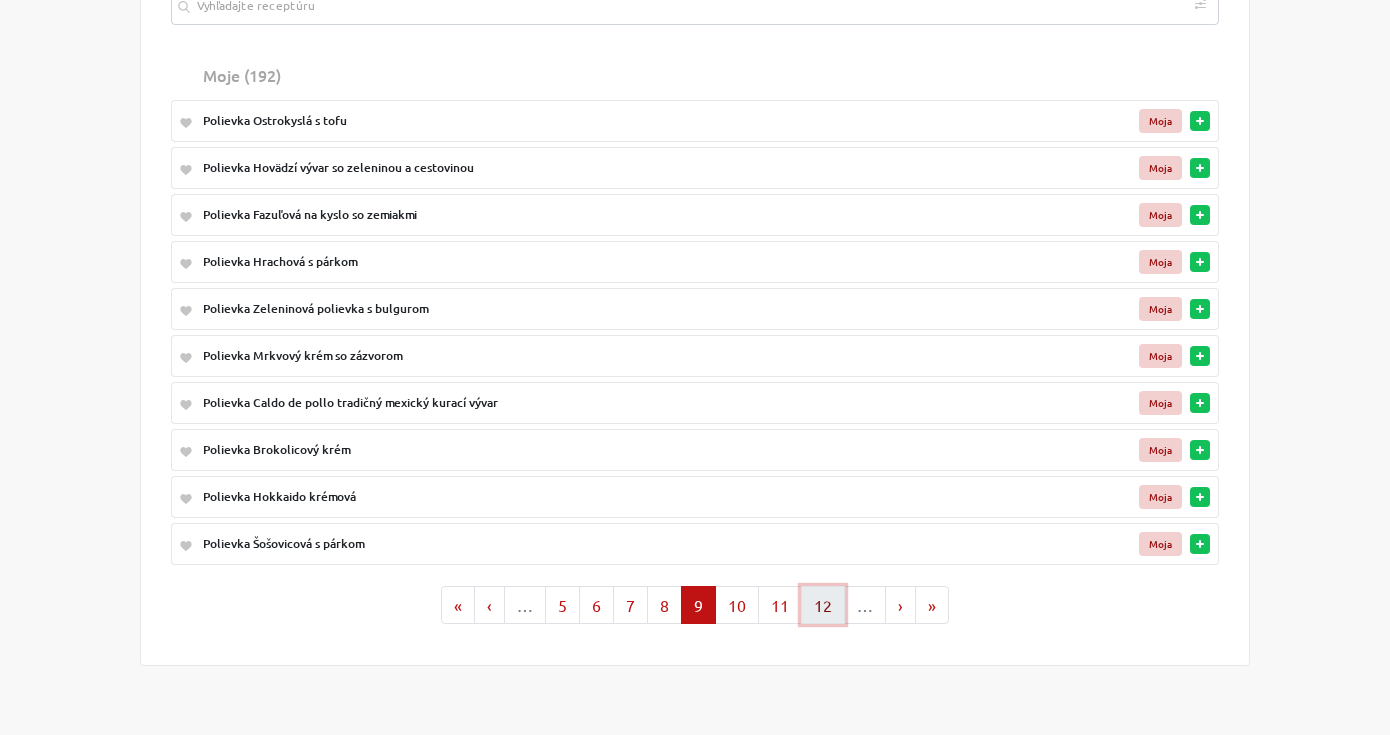 click on "12" at bounding box center (823, 605) 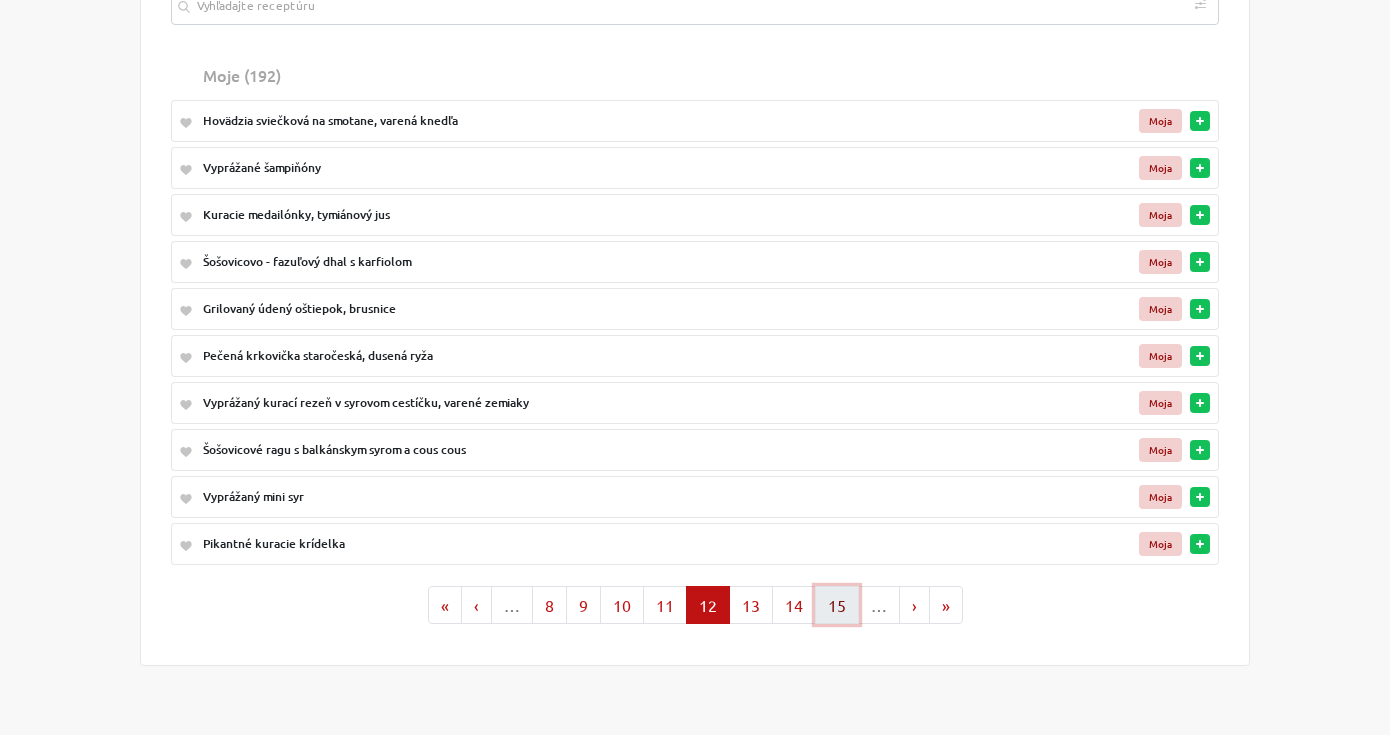 click on "15" at bounding box center (837, 605) 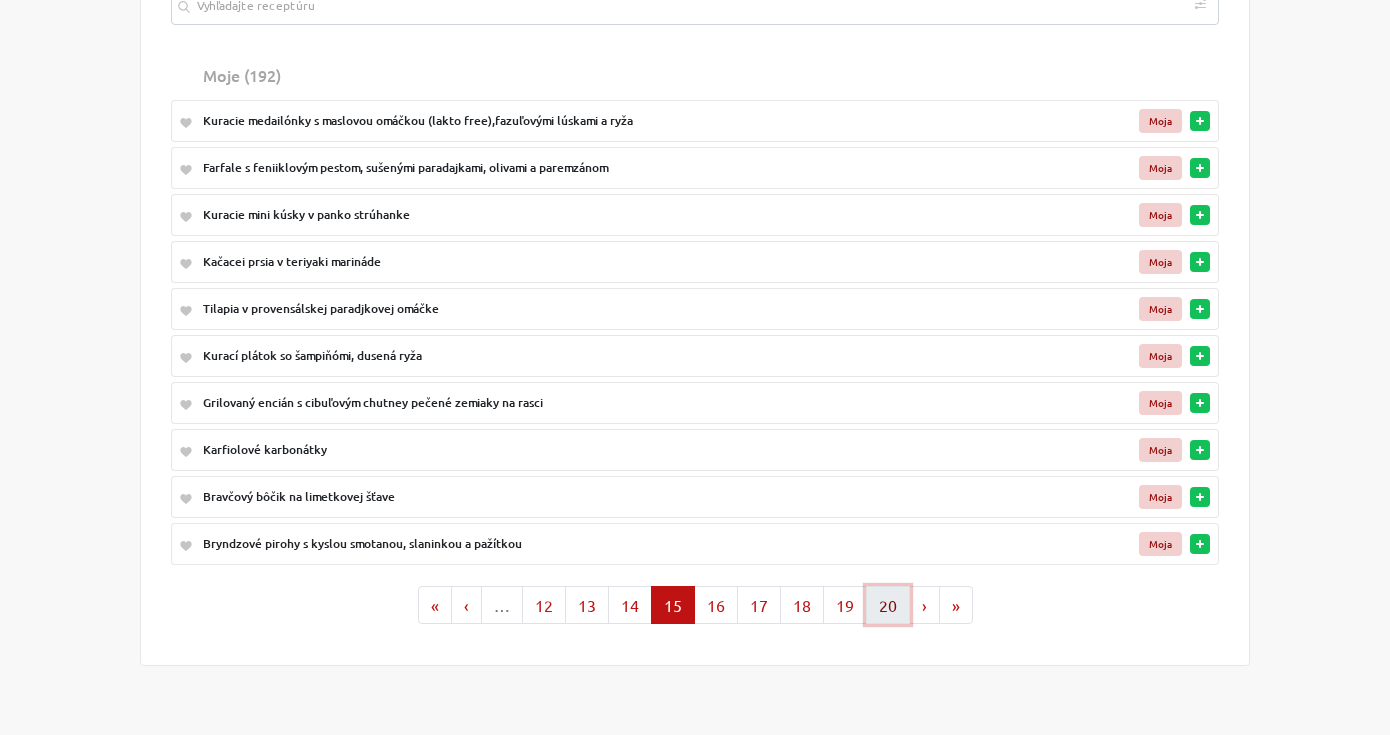 click on "20" at bounding box center [888, 605] 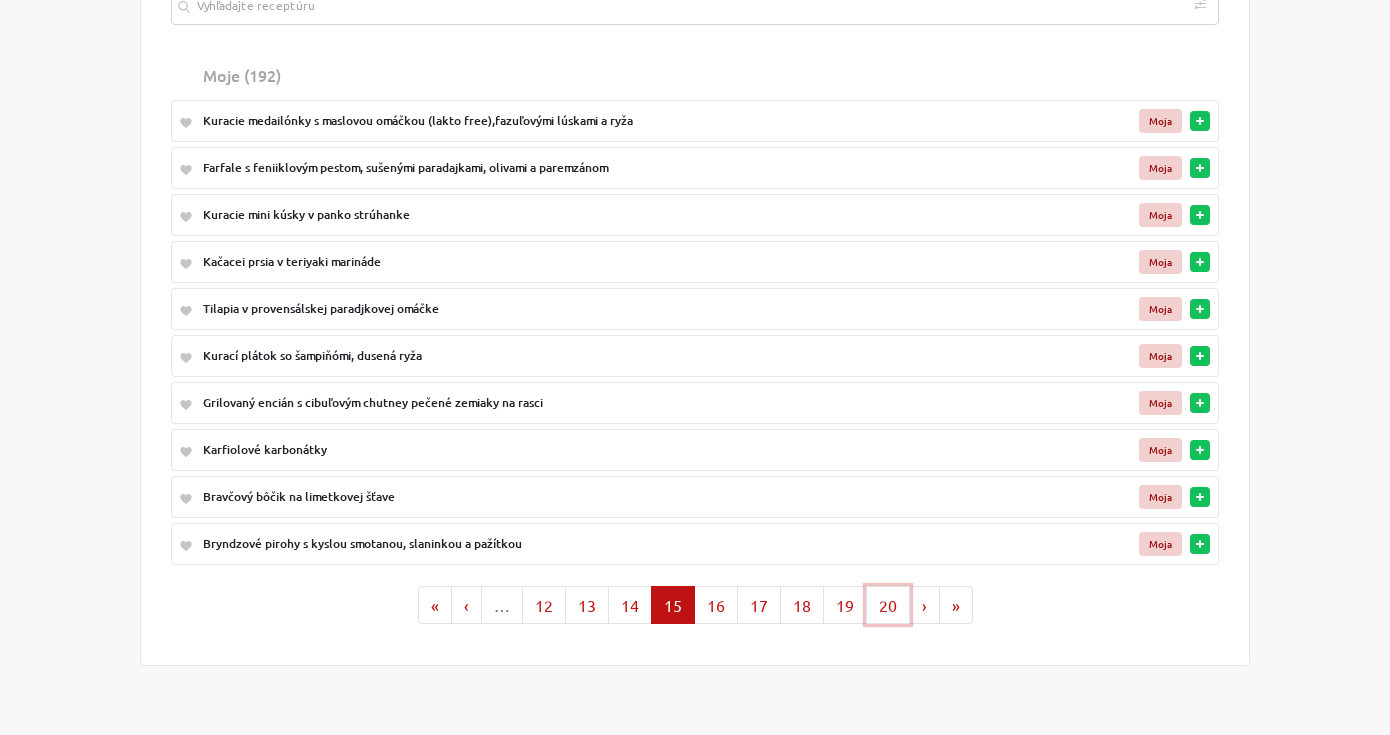 scroll, scrollTop: 0, scrollLeft: 0, axis: both 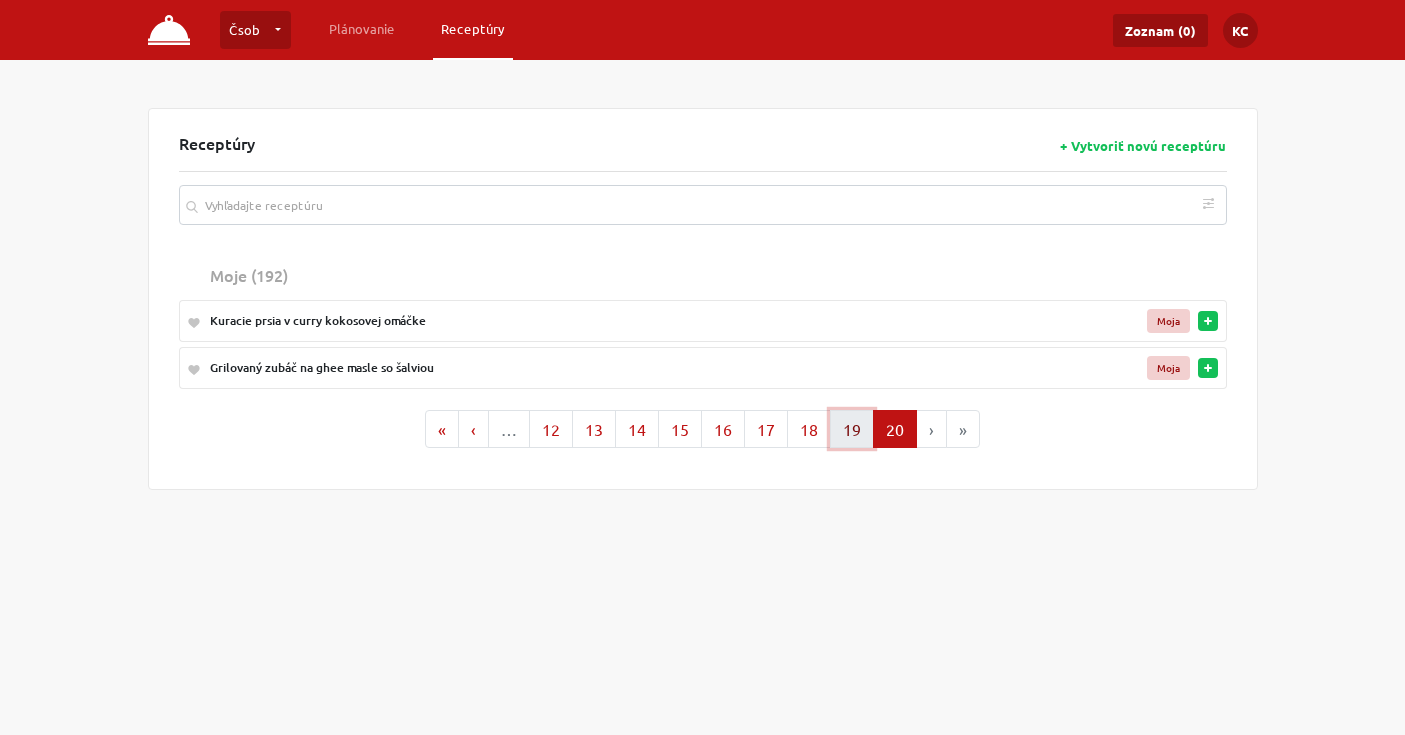 click on "19" at bounding box center (852, 429) 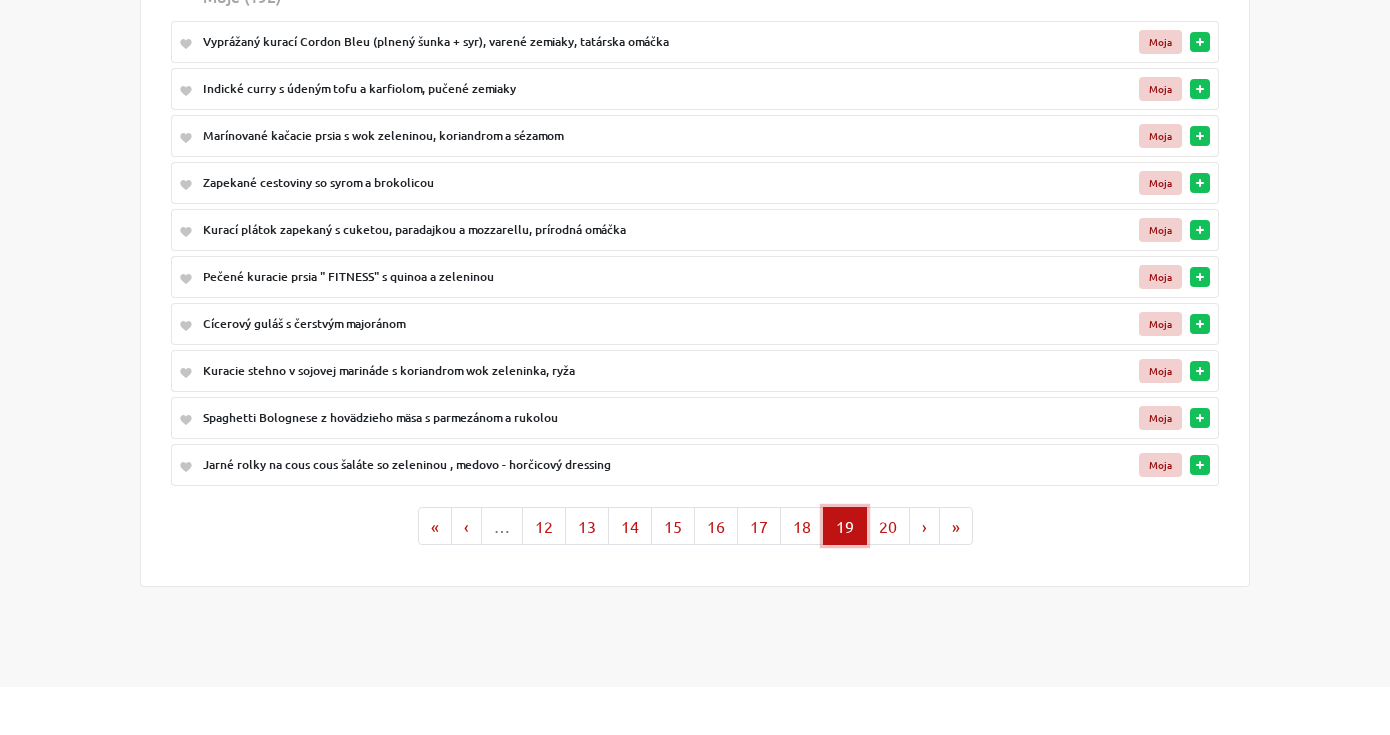 scroll, scrollTop: 280, scrollLeft: 0, axis: vertical 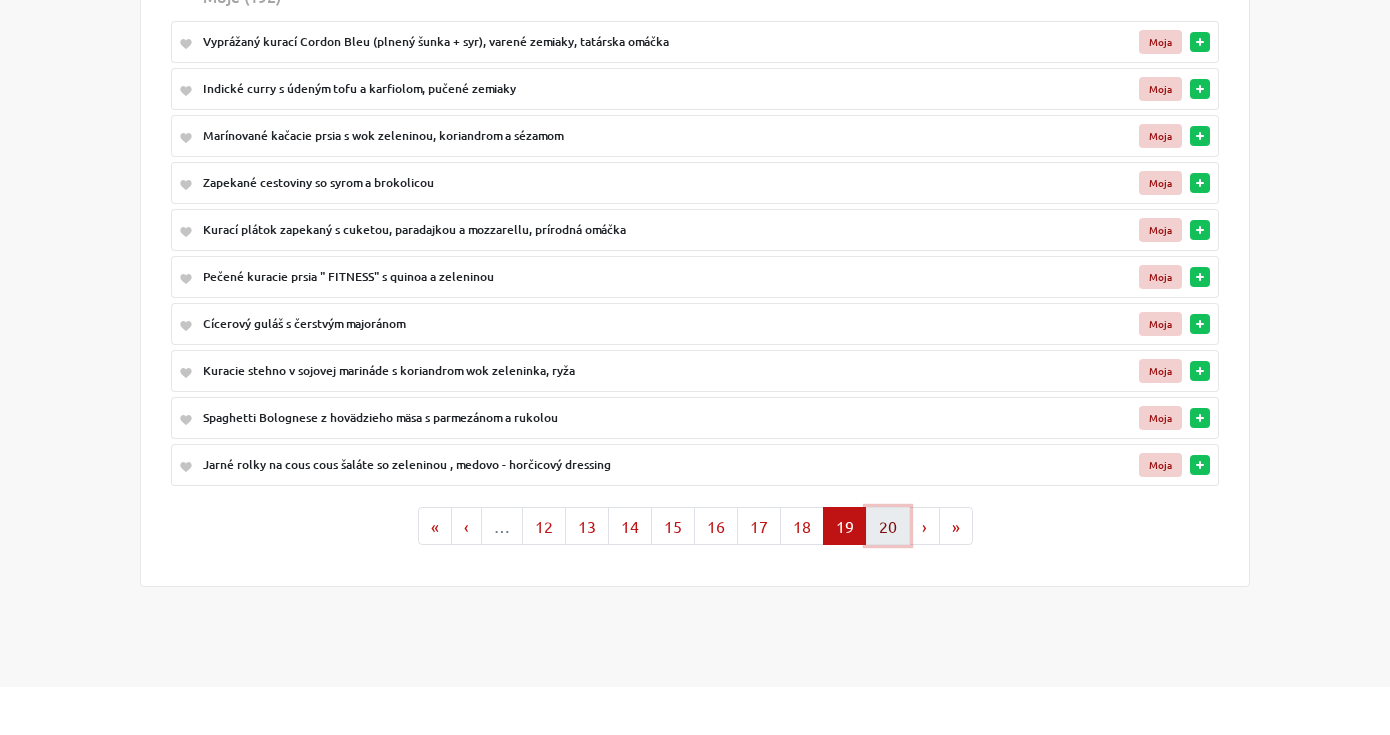 click on "20" at bounding box center [888, 526] 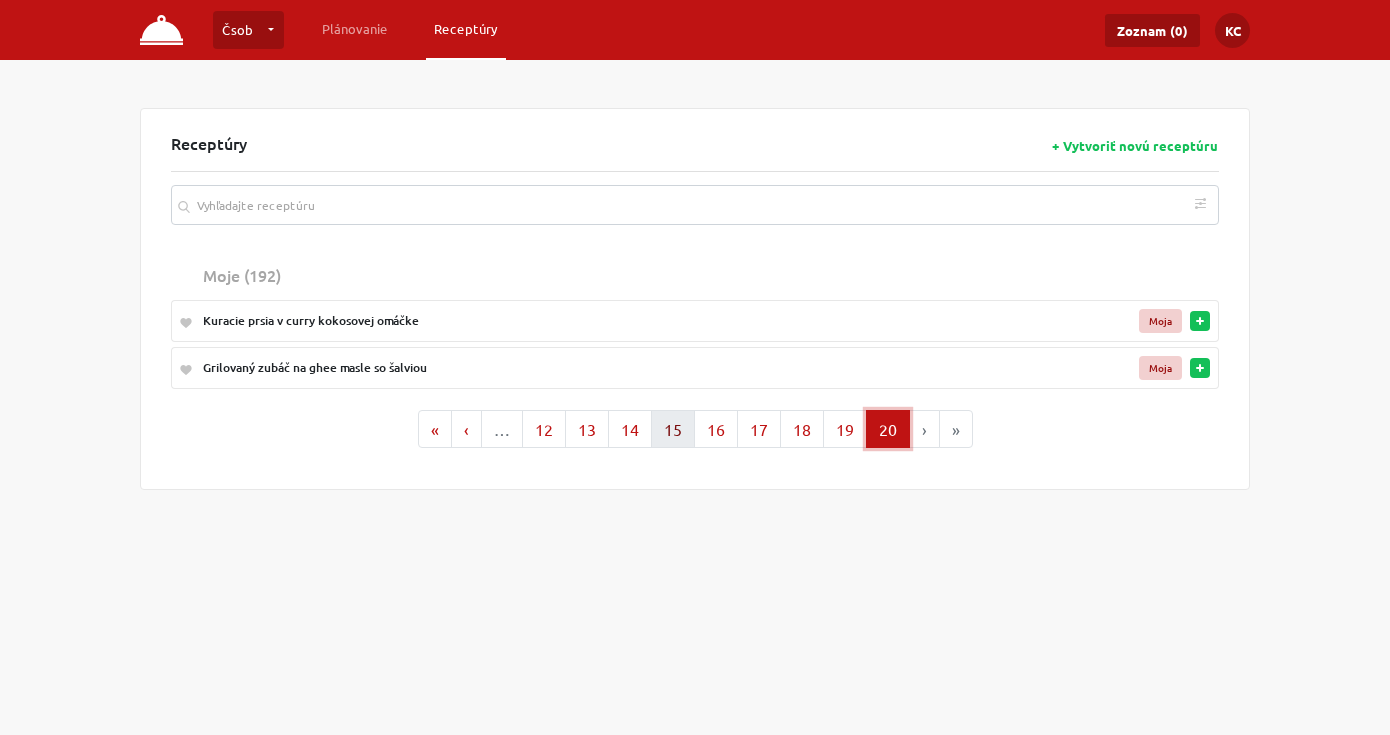scroll, scrollTop: 0, scrollLeft: 0, axis: both 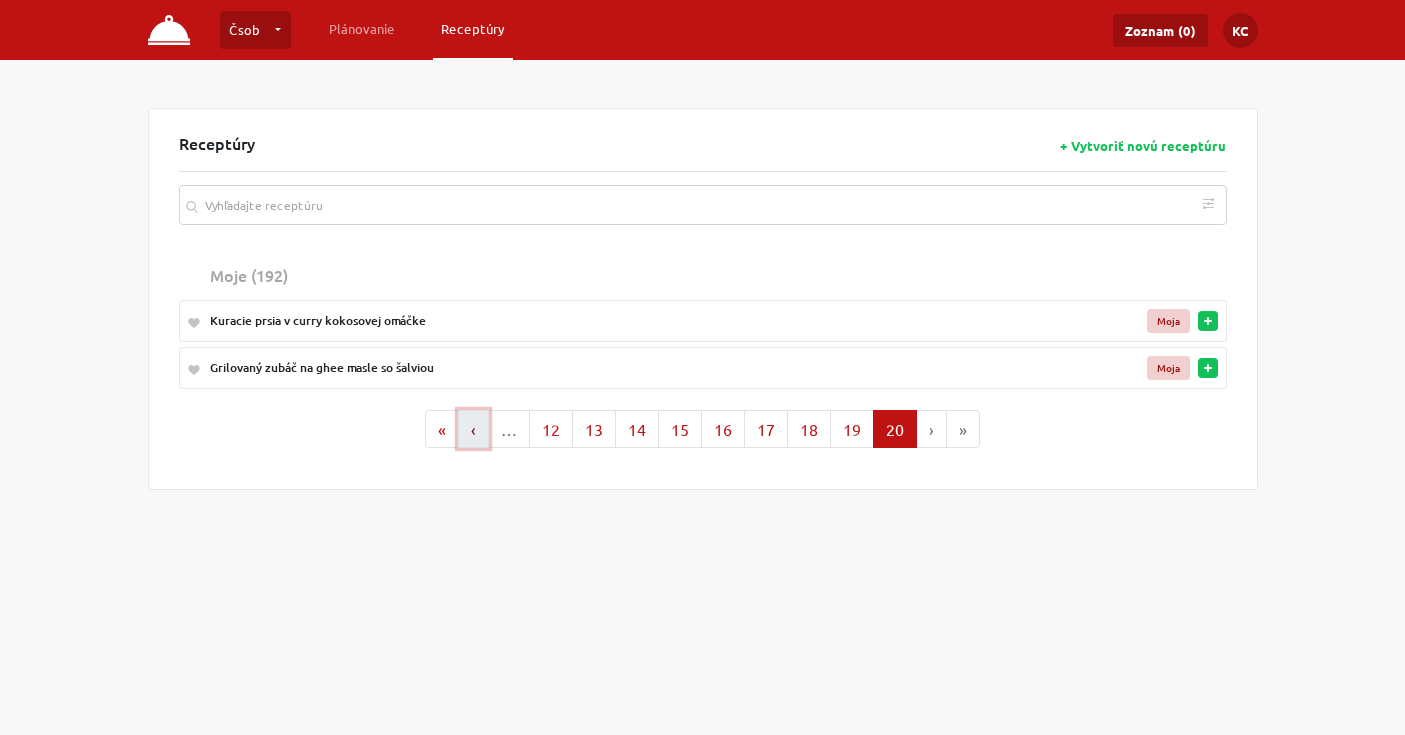 click on "‹" at bounding box center [473, 429] 